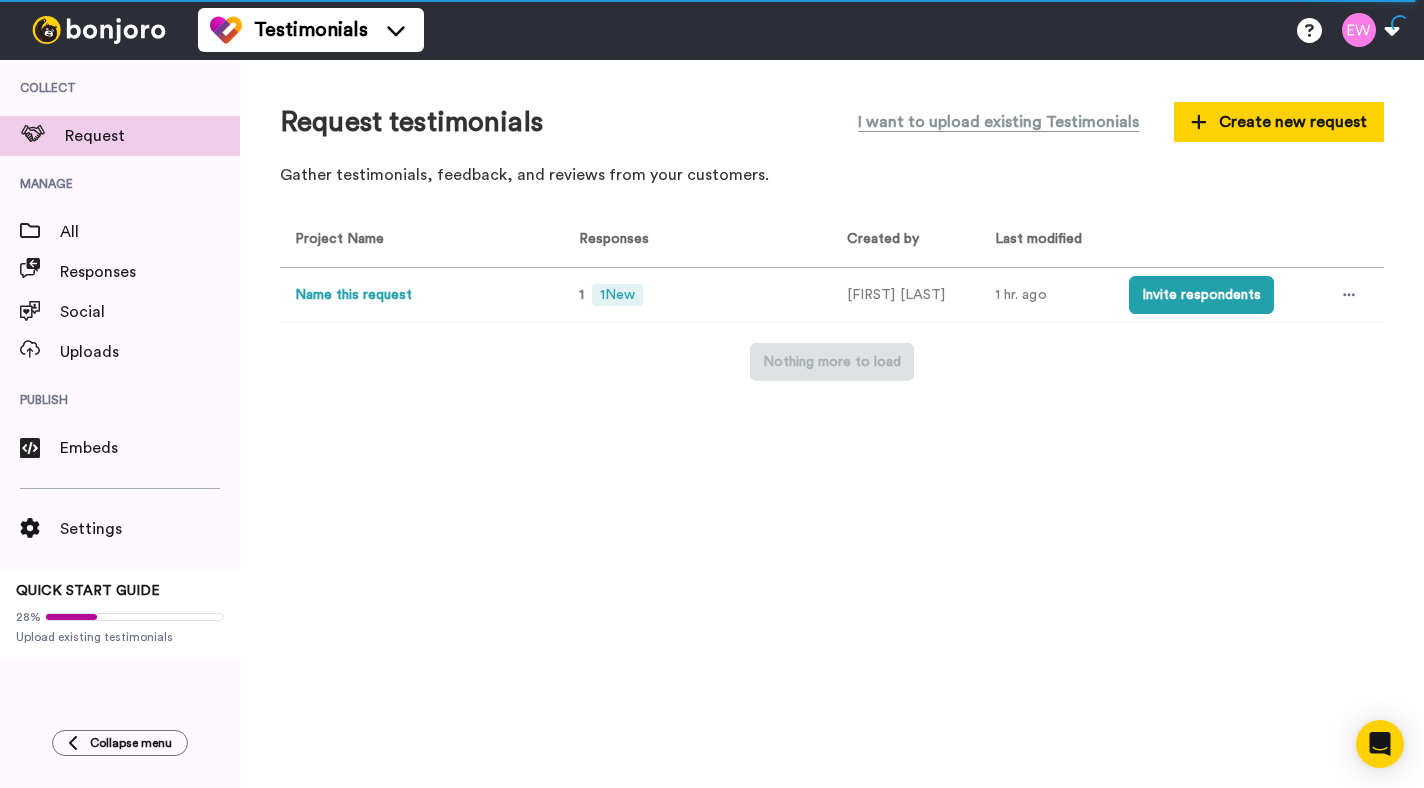 scroll, scrollTop: 0, scrollLeft: 0, axis: both 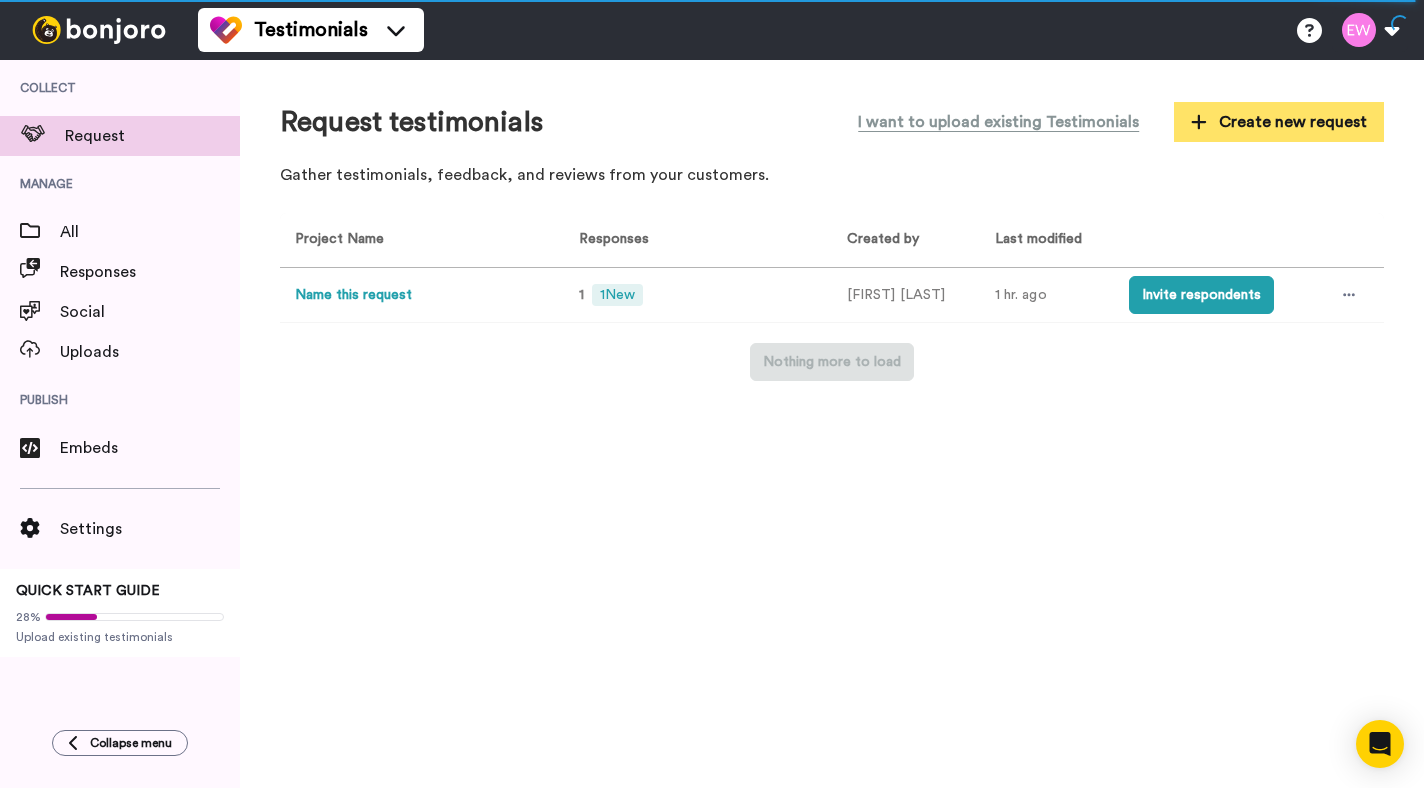 click on "Create new request" at bounding box center (1279, 122) 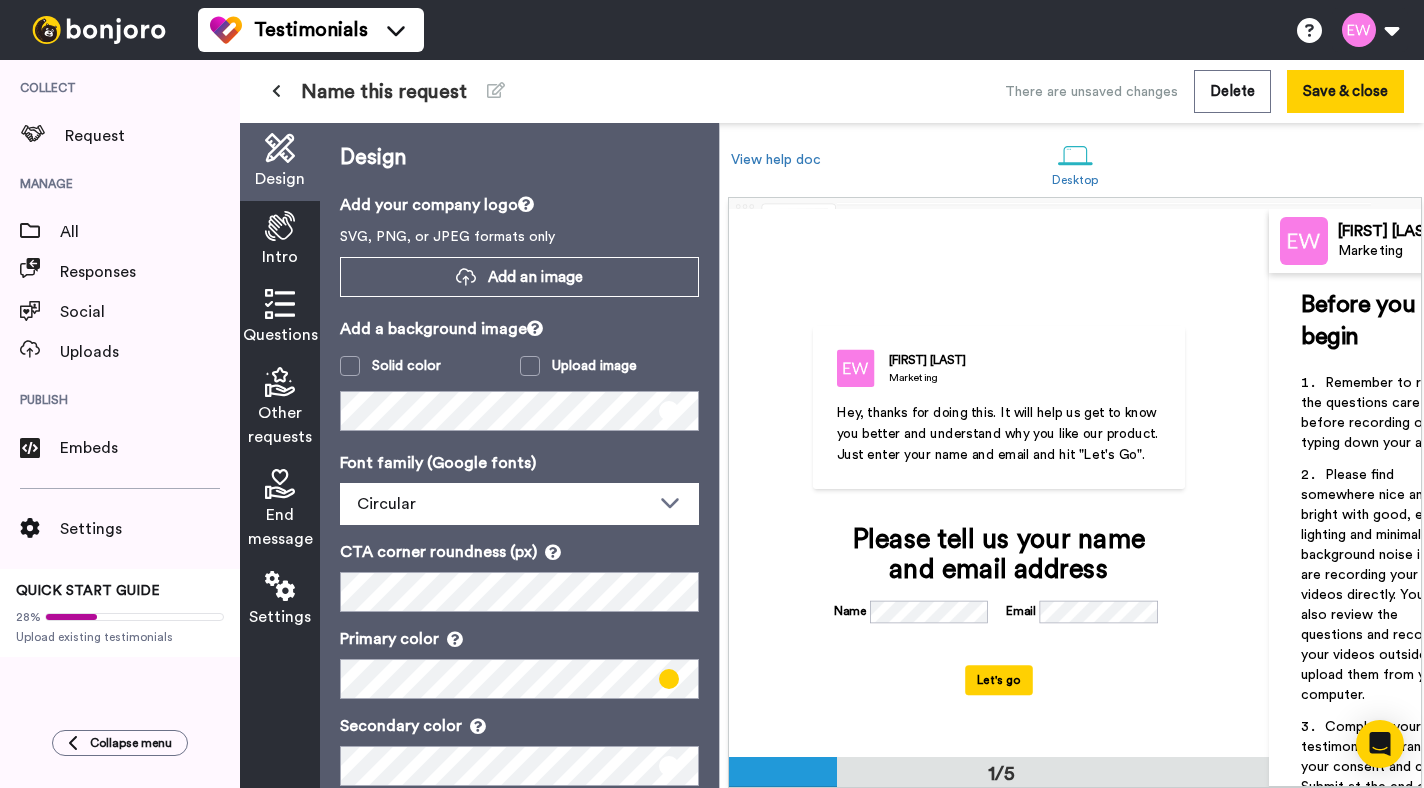 click at bounding box center (280, 304) 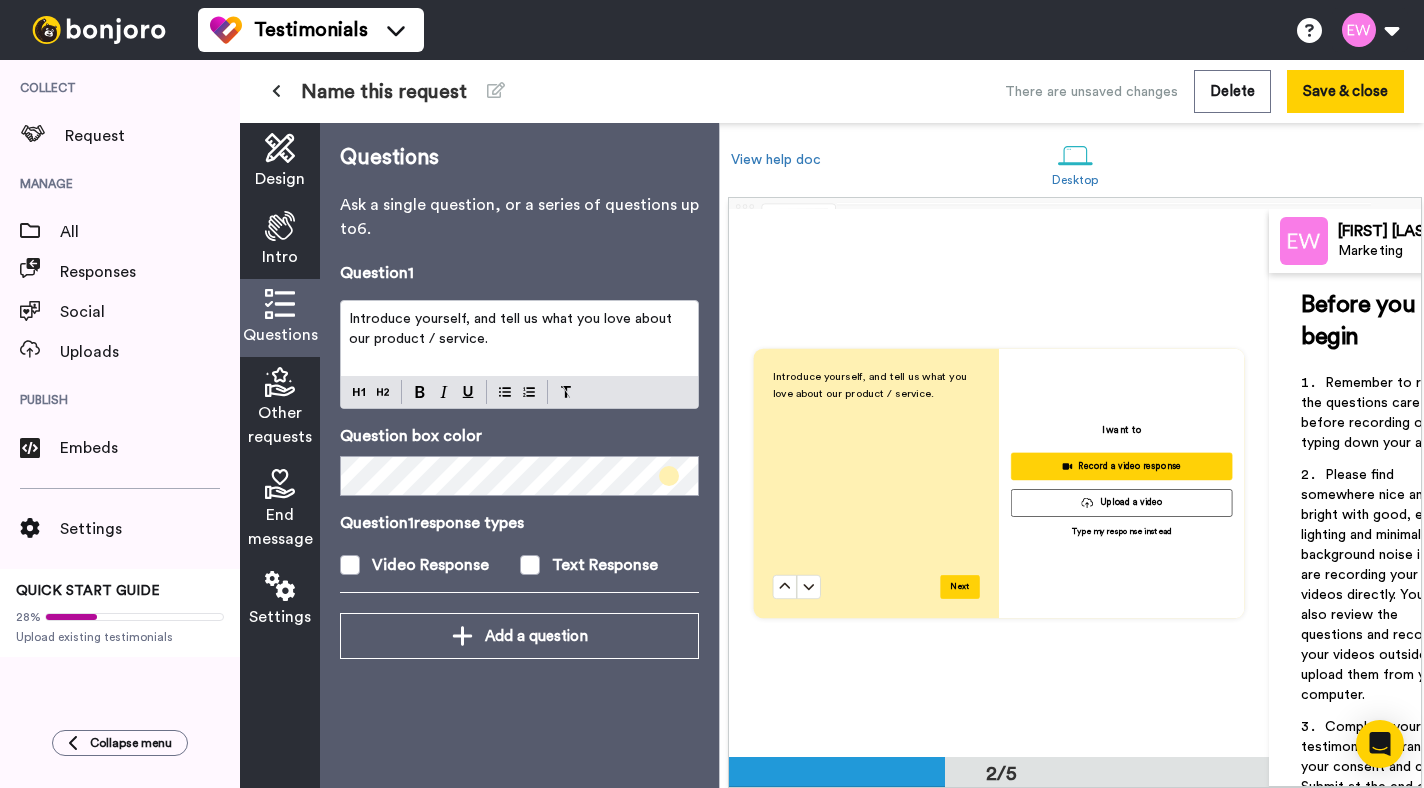 scroll, scrollTop: 548, scrollLeft: 0, axis: vertical 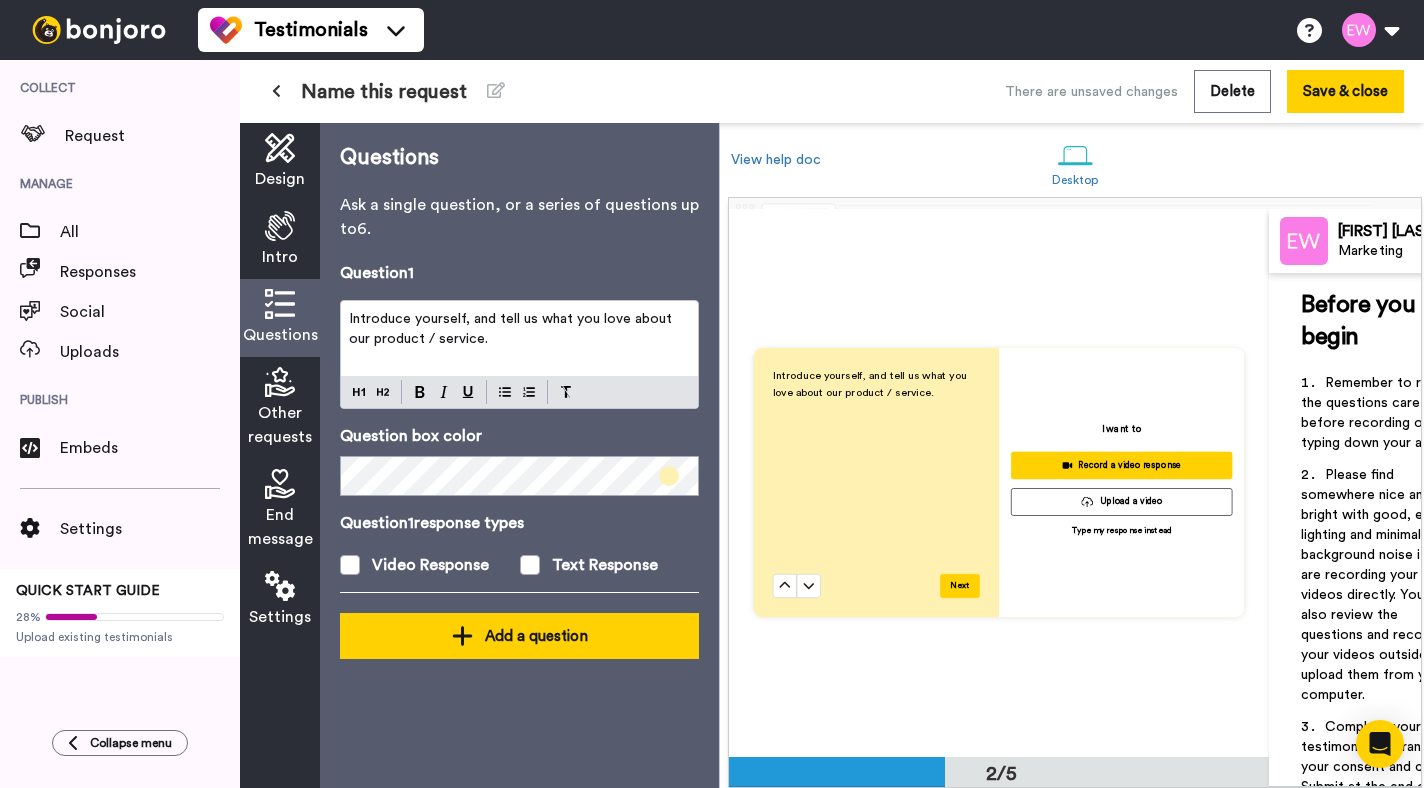 click on "Add a question" at bounding box center [519, 636] 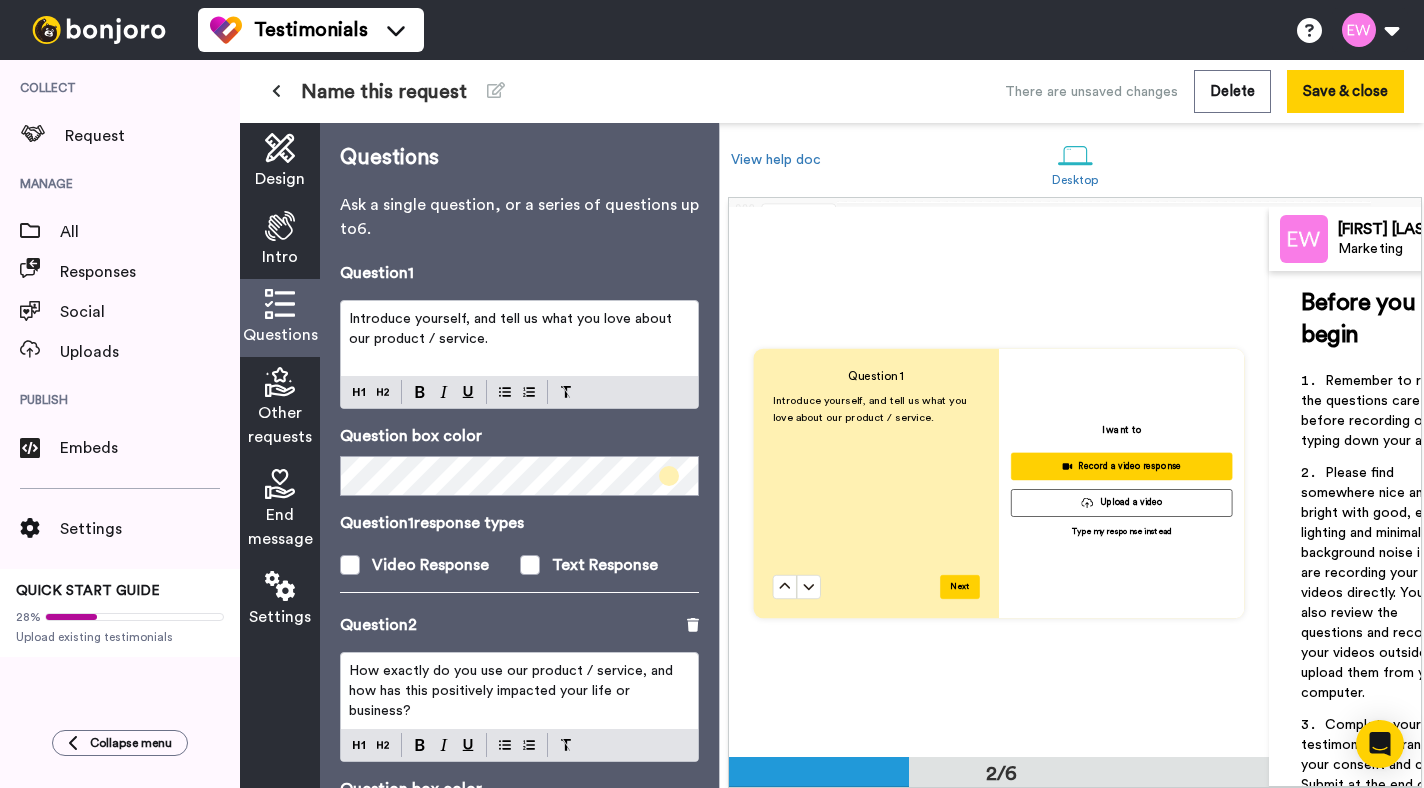 scroll, scrollTop: 263, scrollLeft: 0, axis: vertical 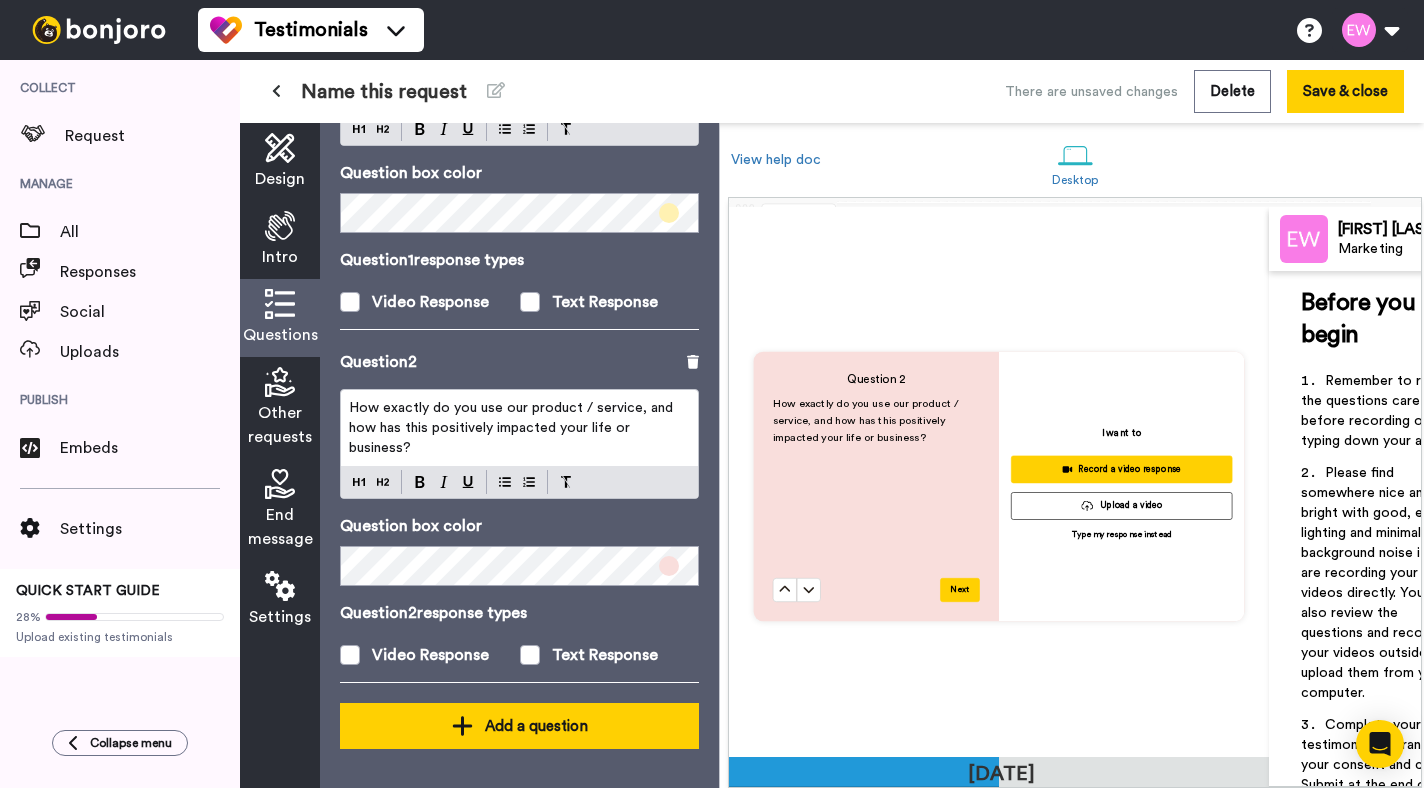click on "Add a question" at bounding box center [519, 726] 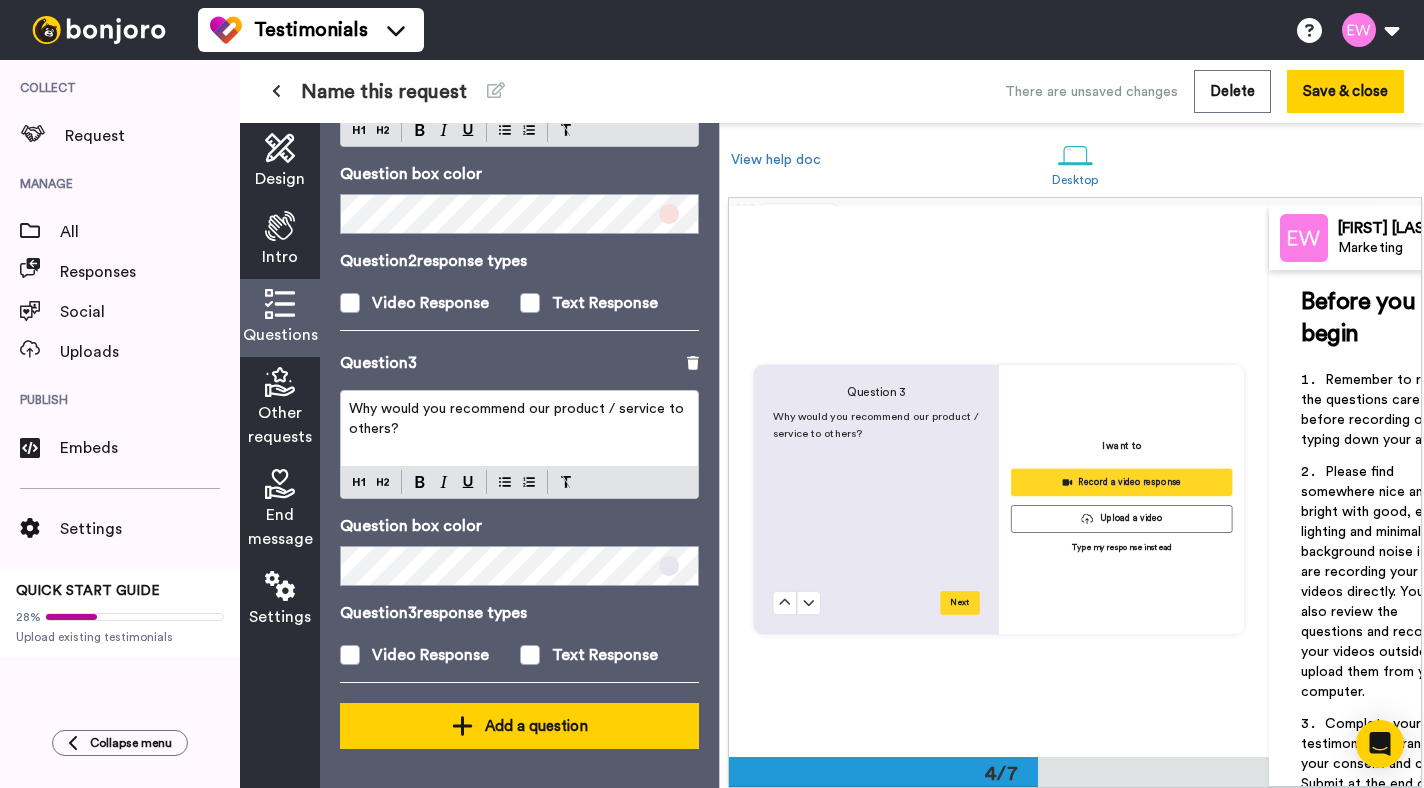 scroll, scrollTop: 1647, scrollLeft: 0, axis: vertical 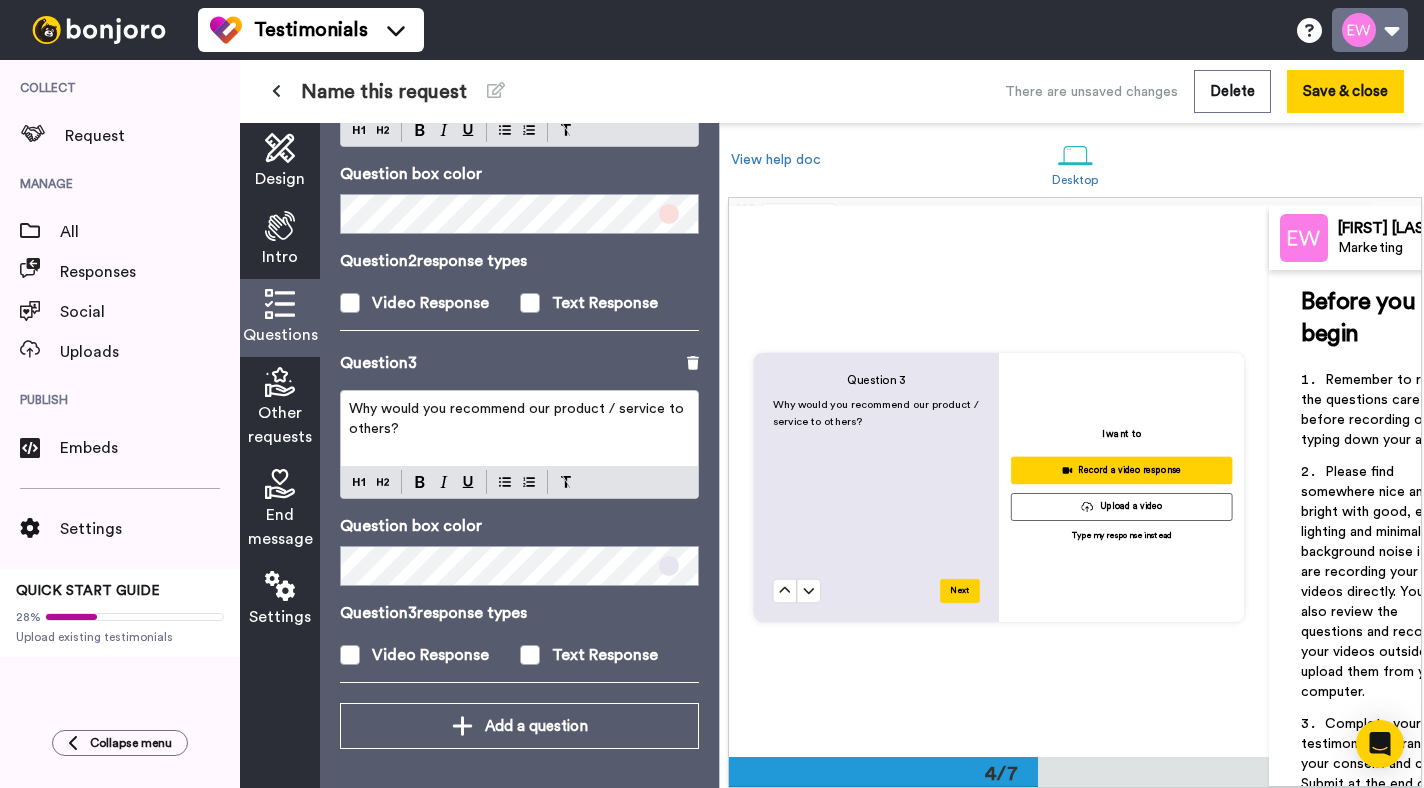 click at bounding box center [1370, 30] 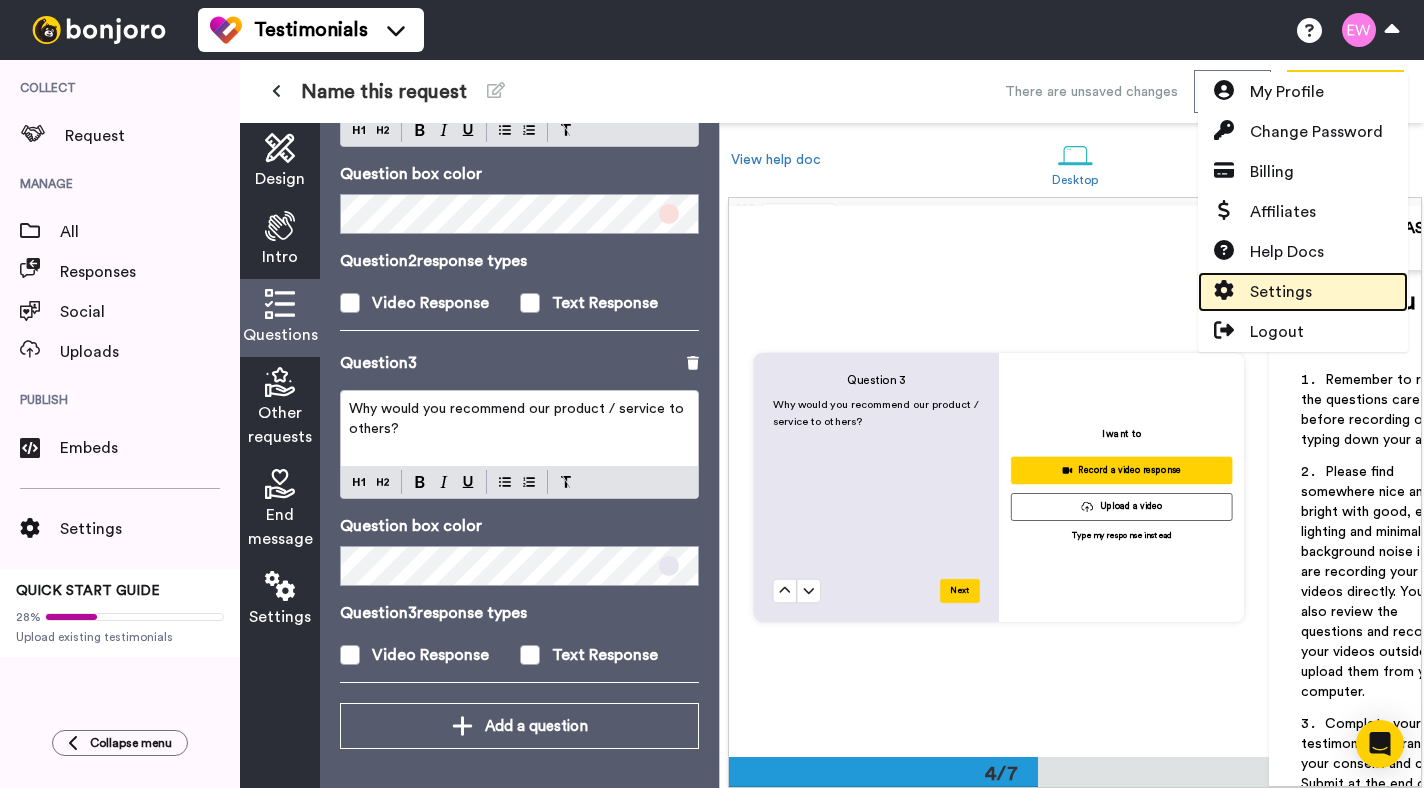 click on "Settings" at bounding box center (1281, 292) 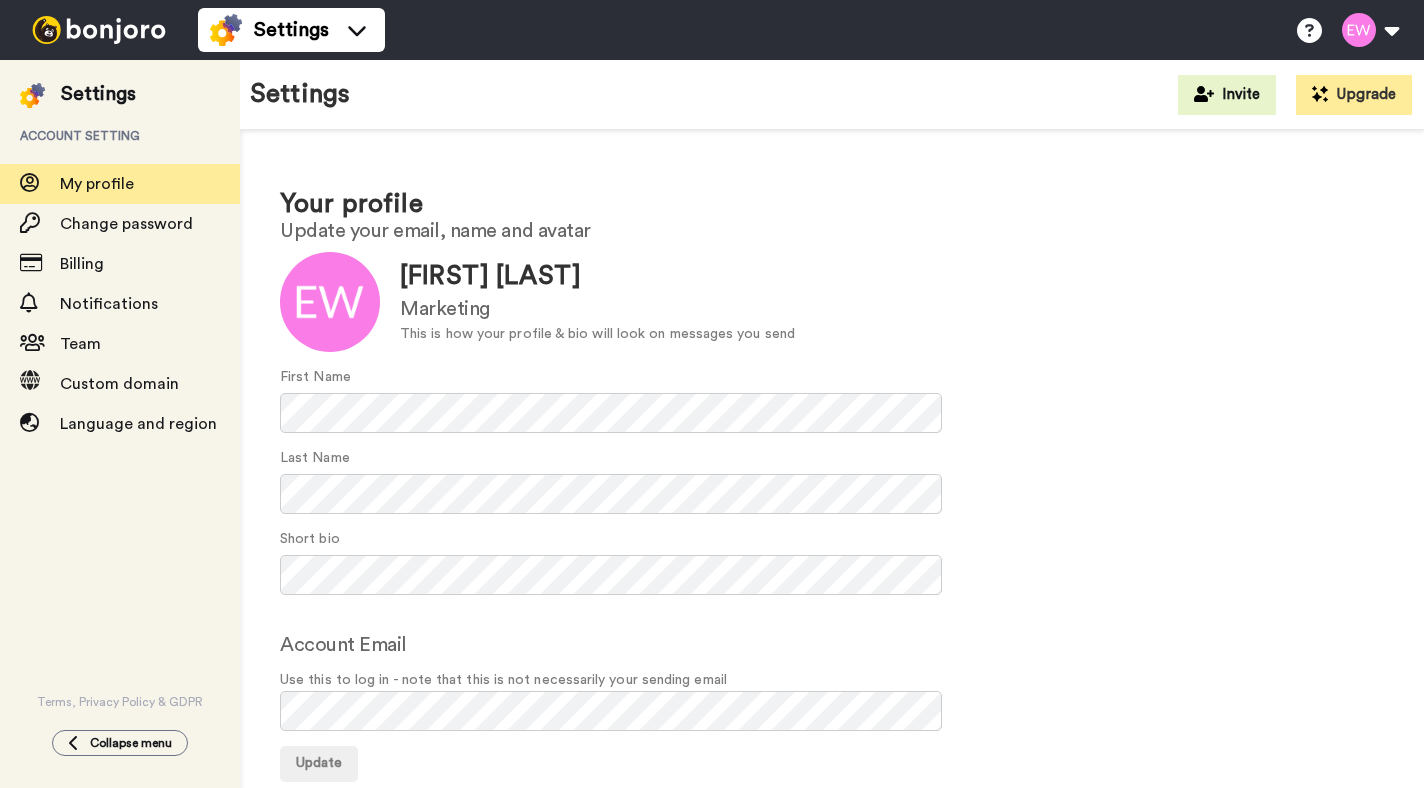 scroll, scrollTop: 0, scrollLeft: 0, axis: both 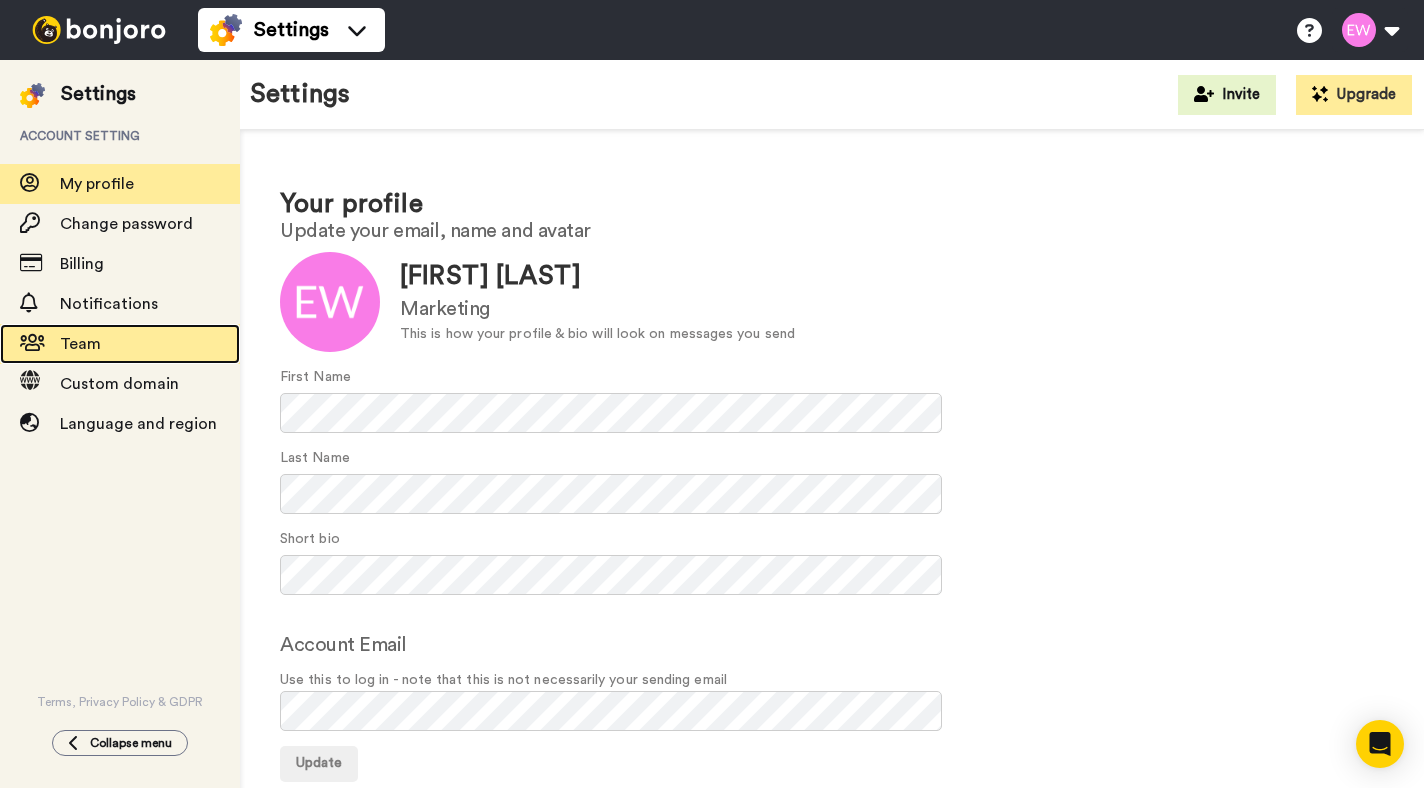 click on "Team" at bounding box center [150, 344] 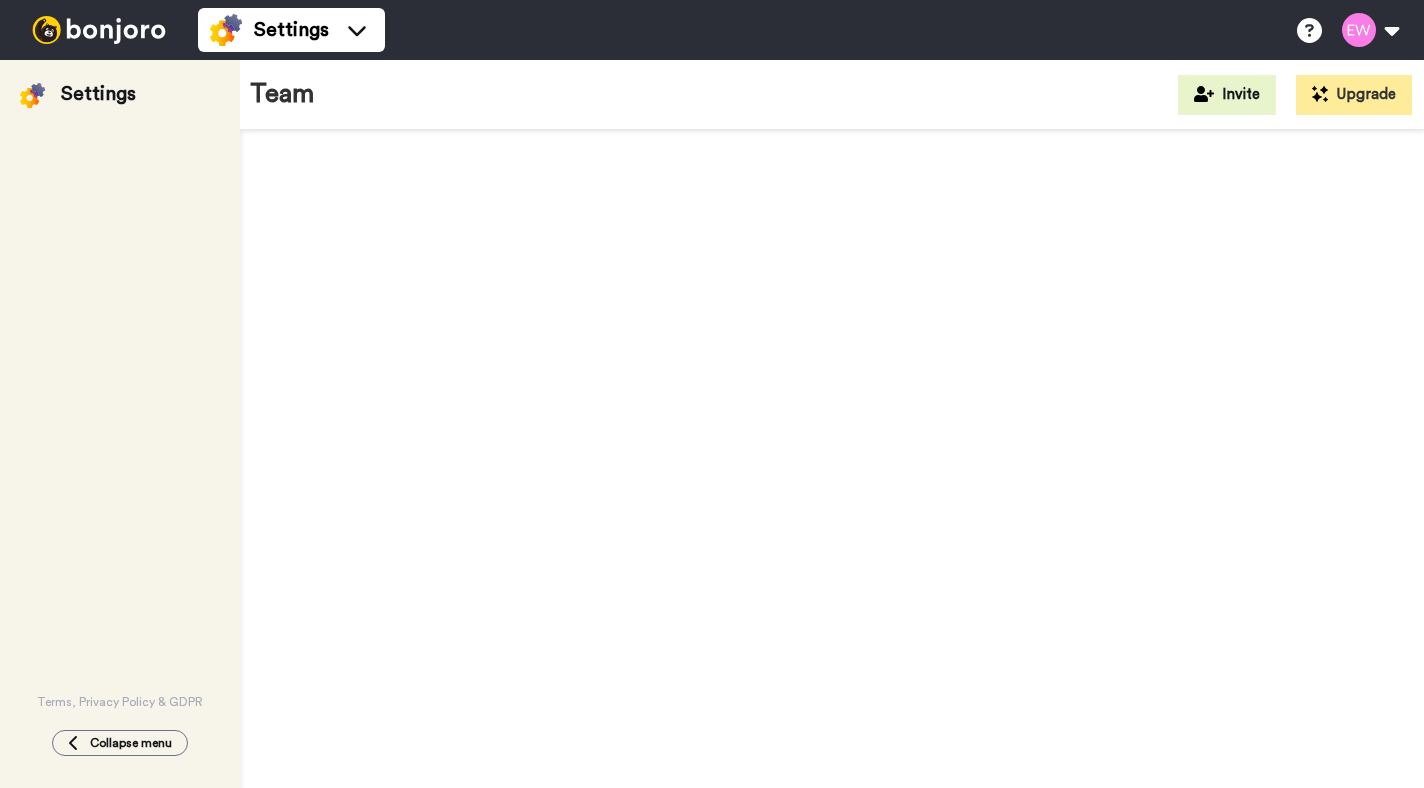 scroll, scrollTop: 0, scrollLeft: 0, axis: both 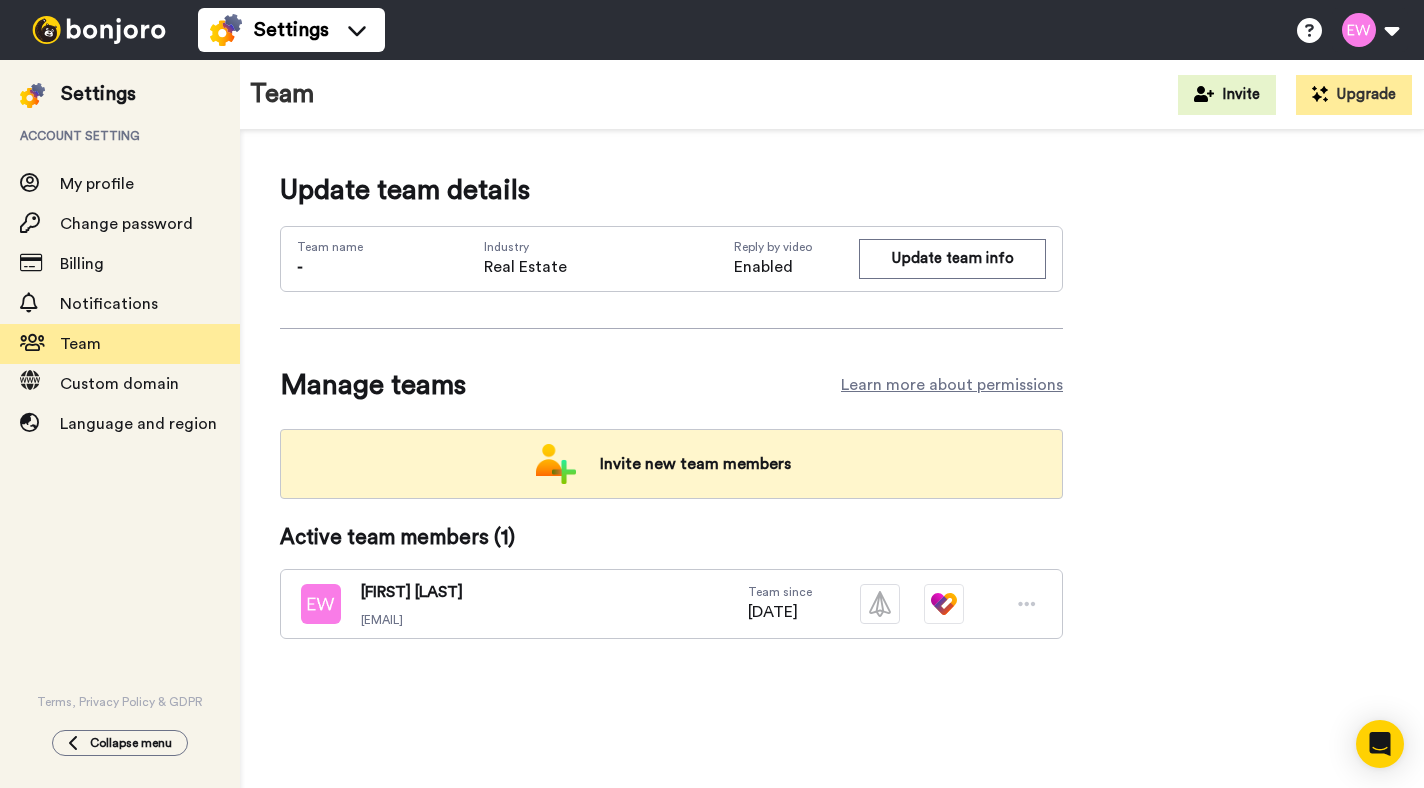 click on "Invite new team members" at bounding box center (695, 464) 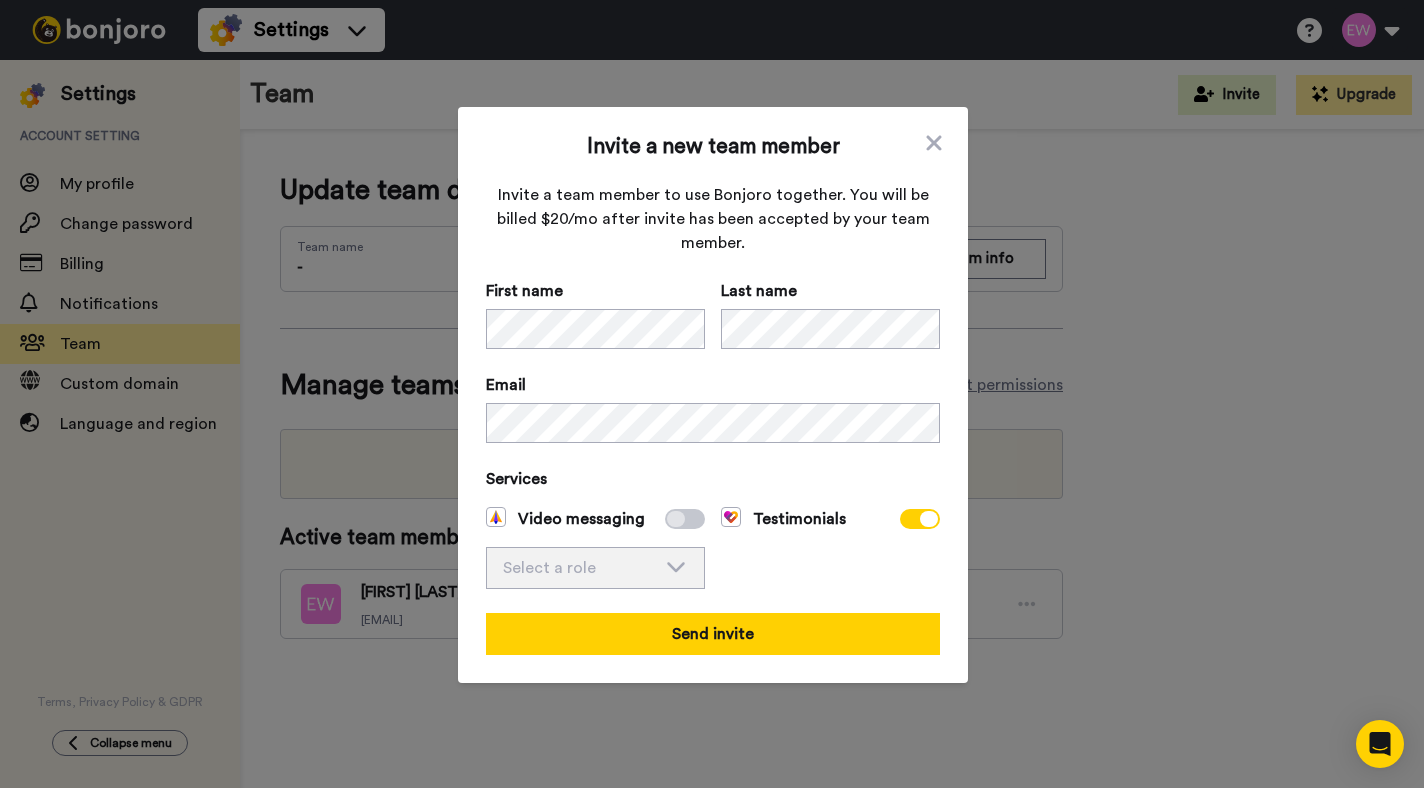 click on "Invite a new team member" at bounding box center [713, 147] 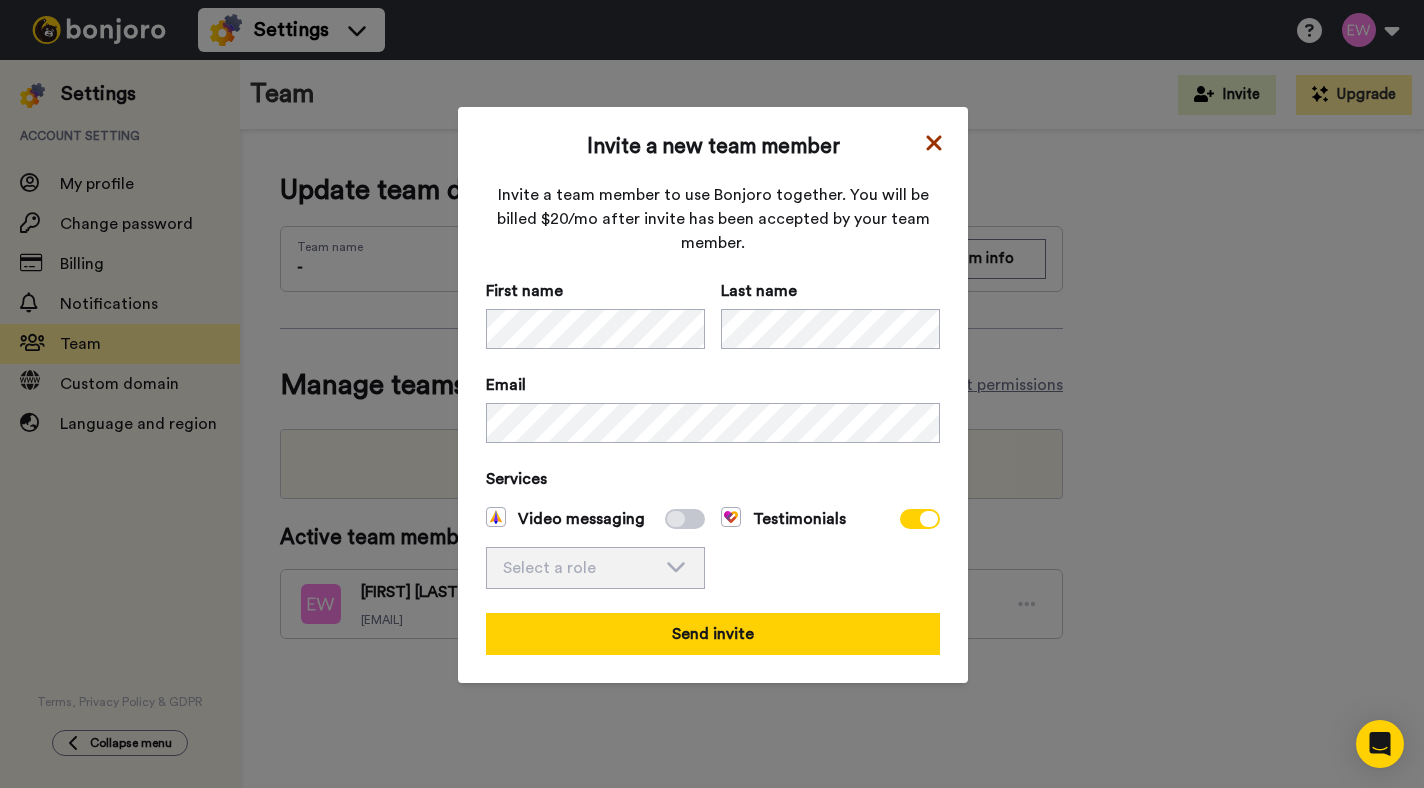 click 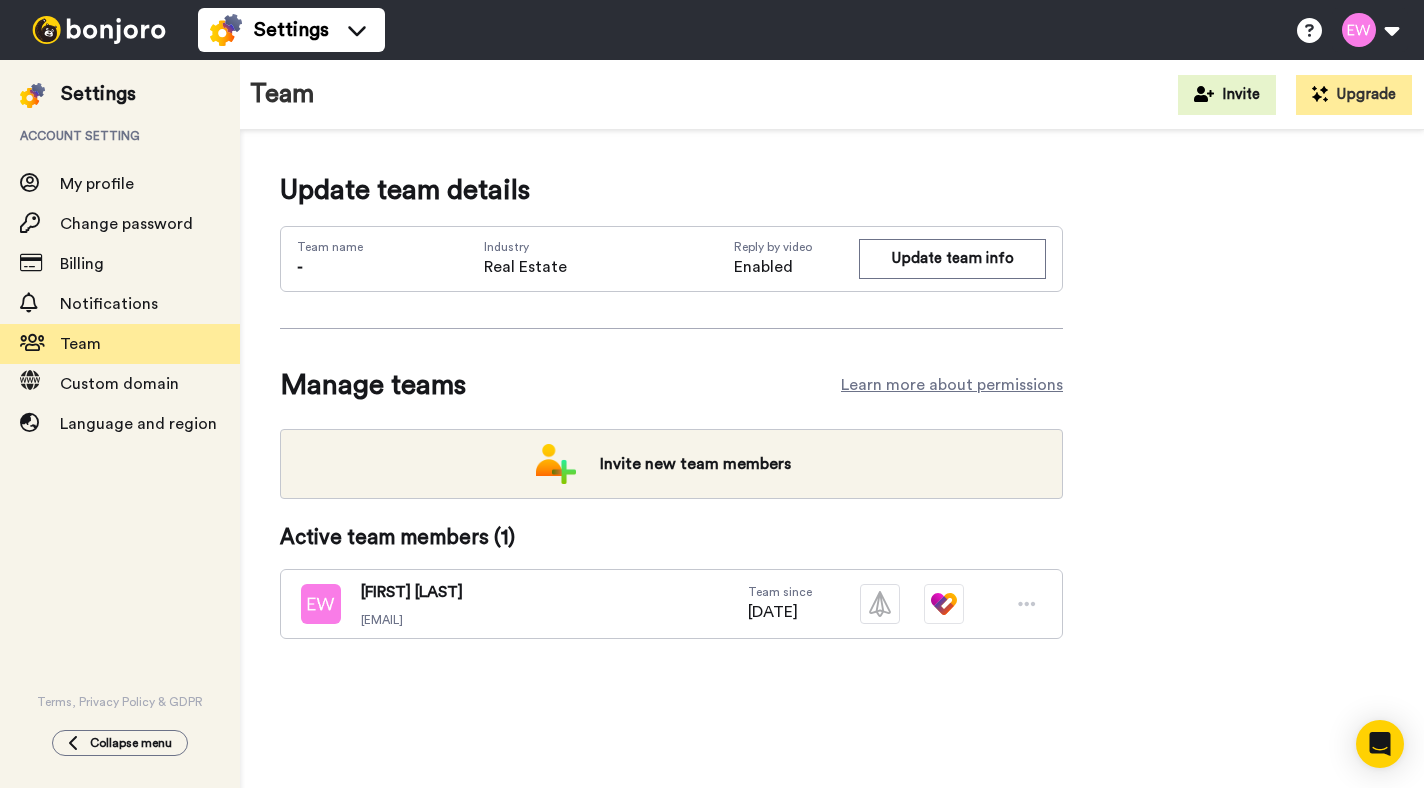 click on "Update team details Team name - Industry Real Estate Reply by video Enabled Update team info Manage teams Learn more about permissions Invite new team members Active team members ( 1 ) Eliza   Wilson eliza@ocusell.com Team since 08/06/2025" at bounding box center (832, 436) 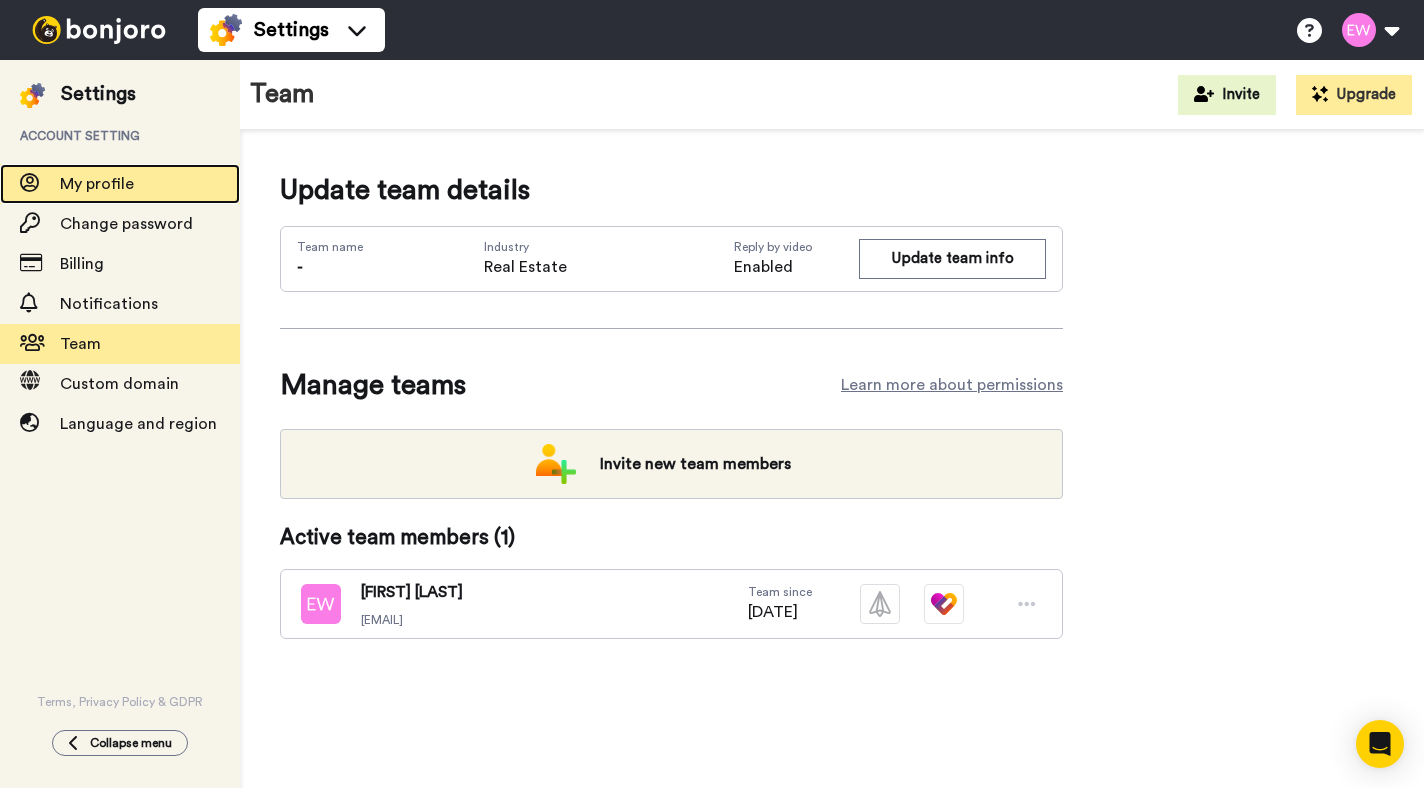 click on "My profile" at bounding box center (97, 184) 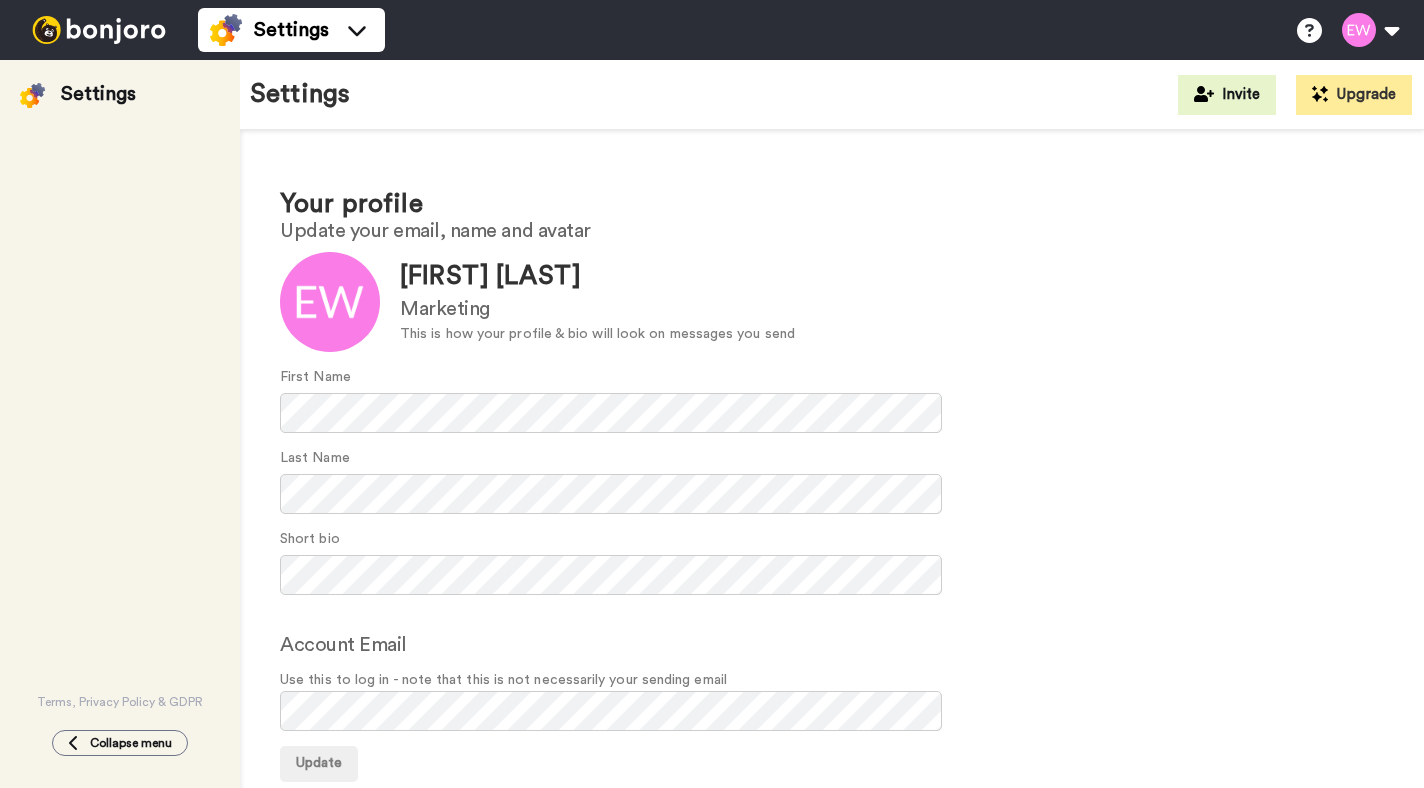 scroll, scrollTop: 0, scrollLeft: 0, axis: both 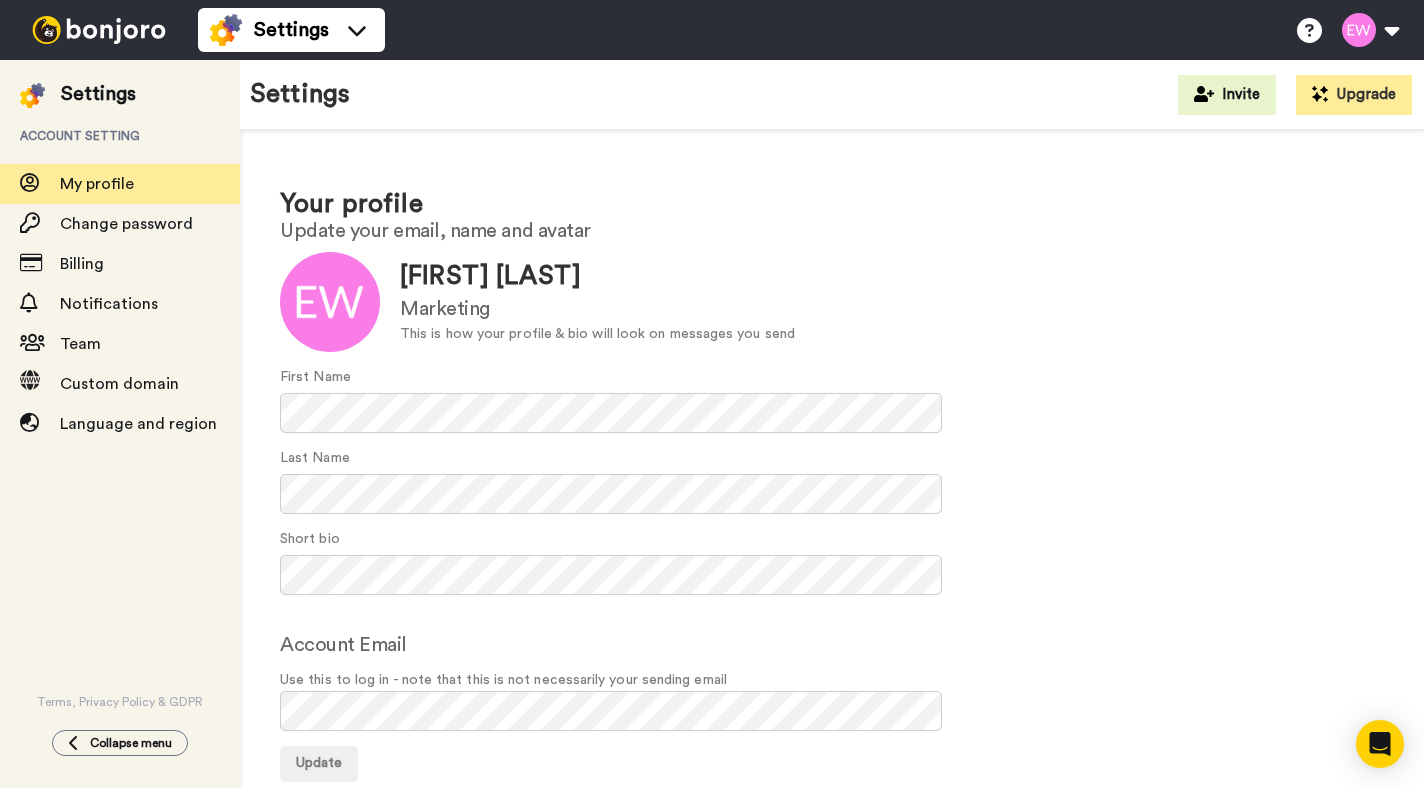 click at bounding box center [99, 30] 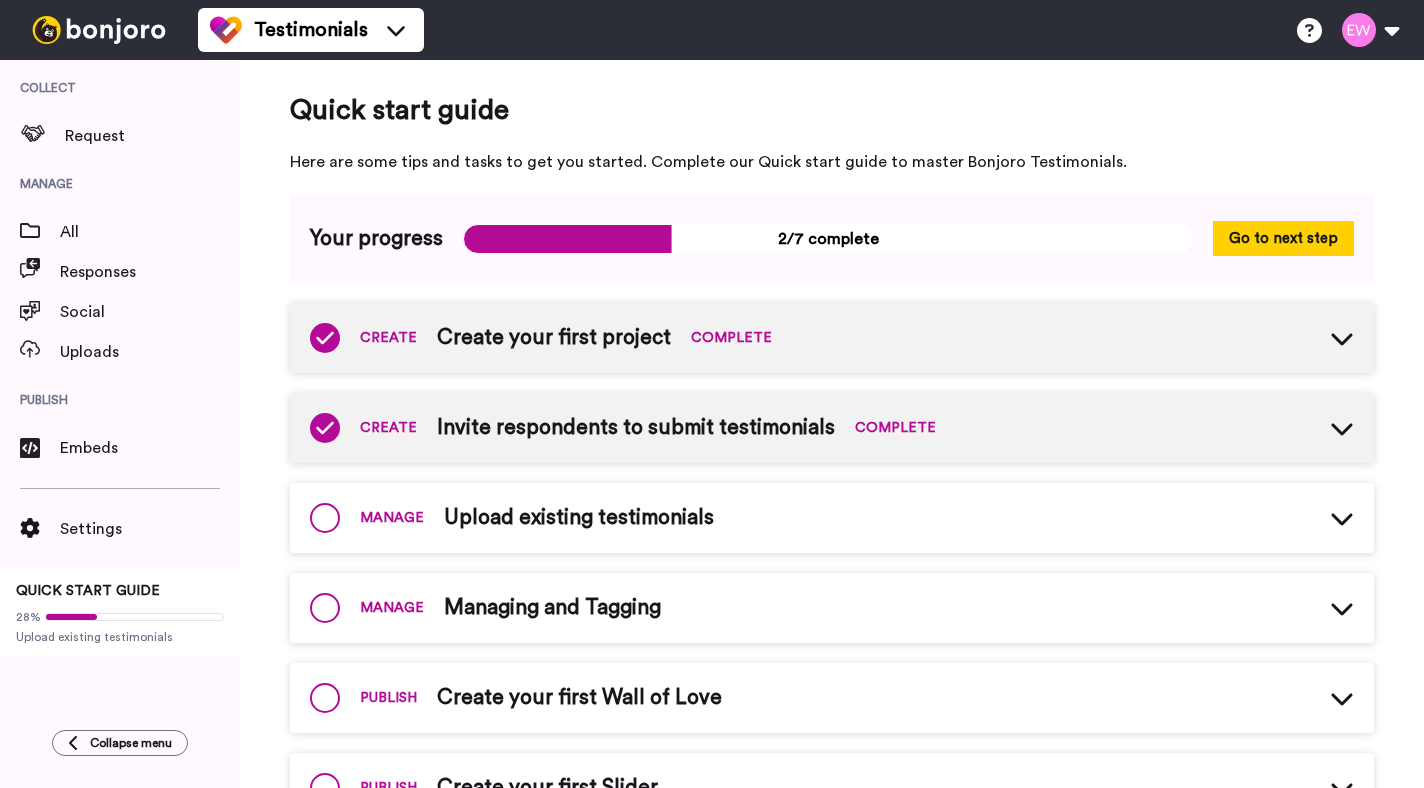 scroll, scrollTop: 0, scrollLeft: 0, axis: both 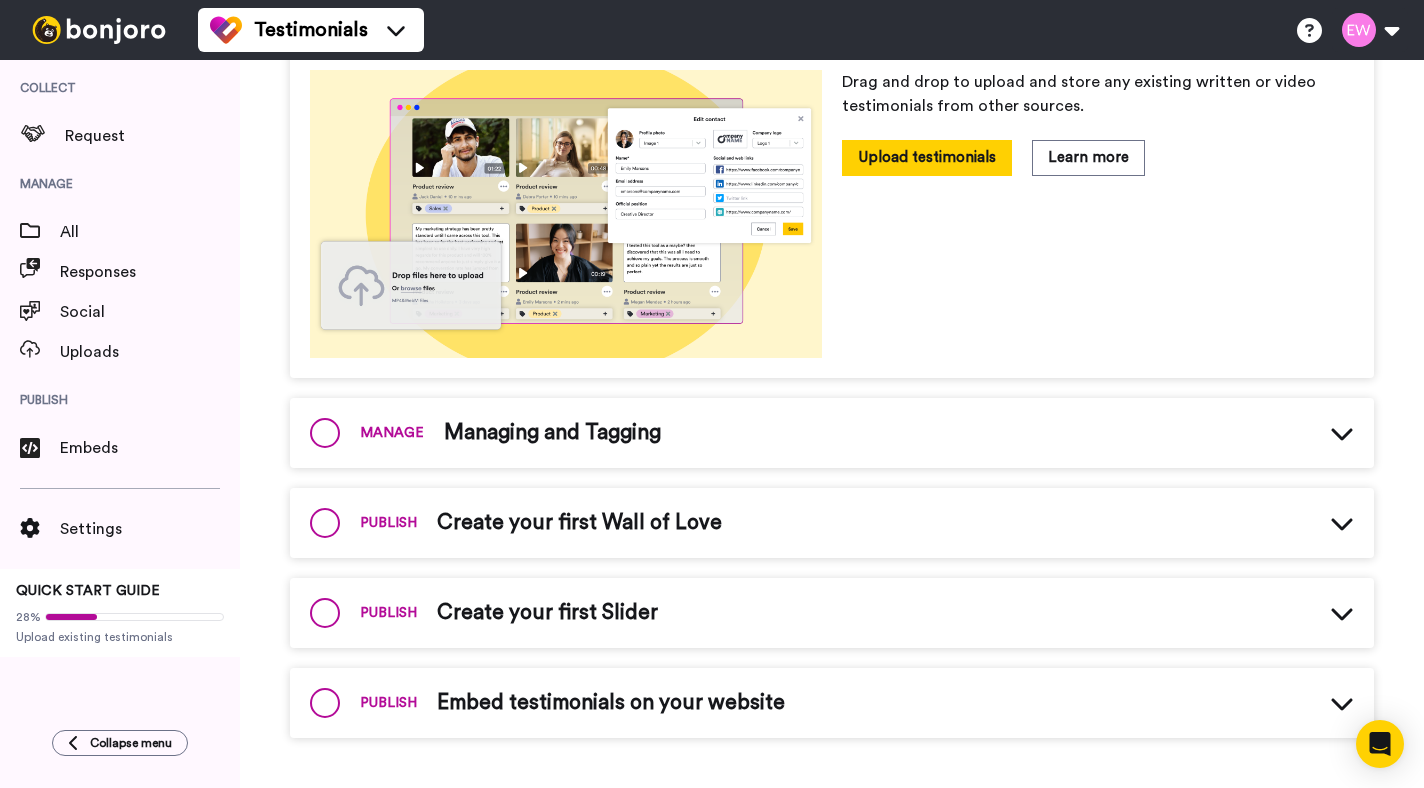 click on "PUBLISH Create your first Wall of Love" at bounding box center (832, 523) 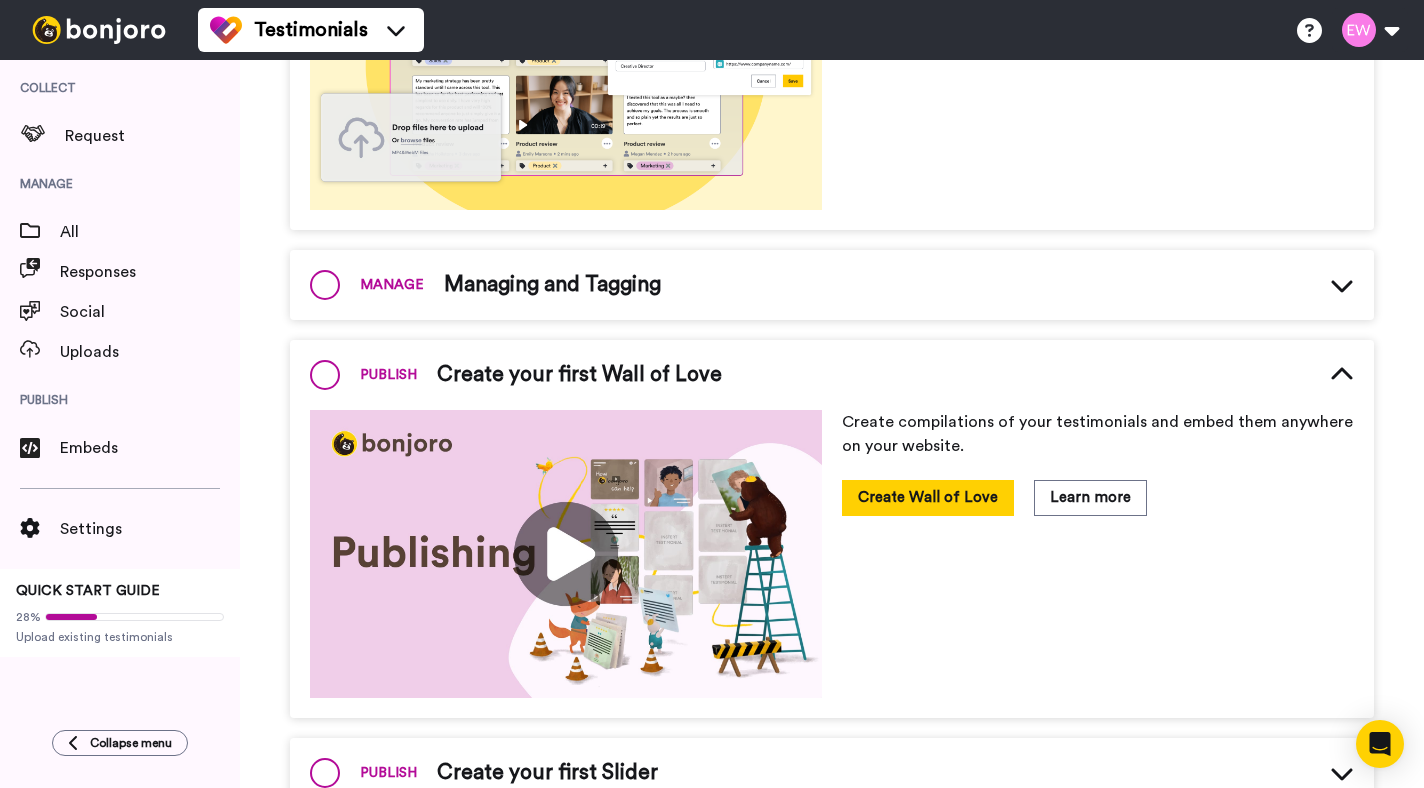scroll, scrollTop: 683, scrollLeft: 0, axis: vertical 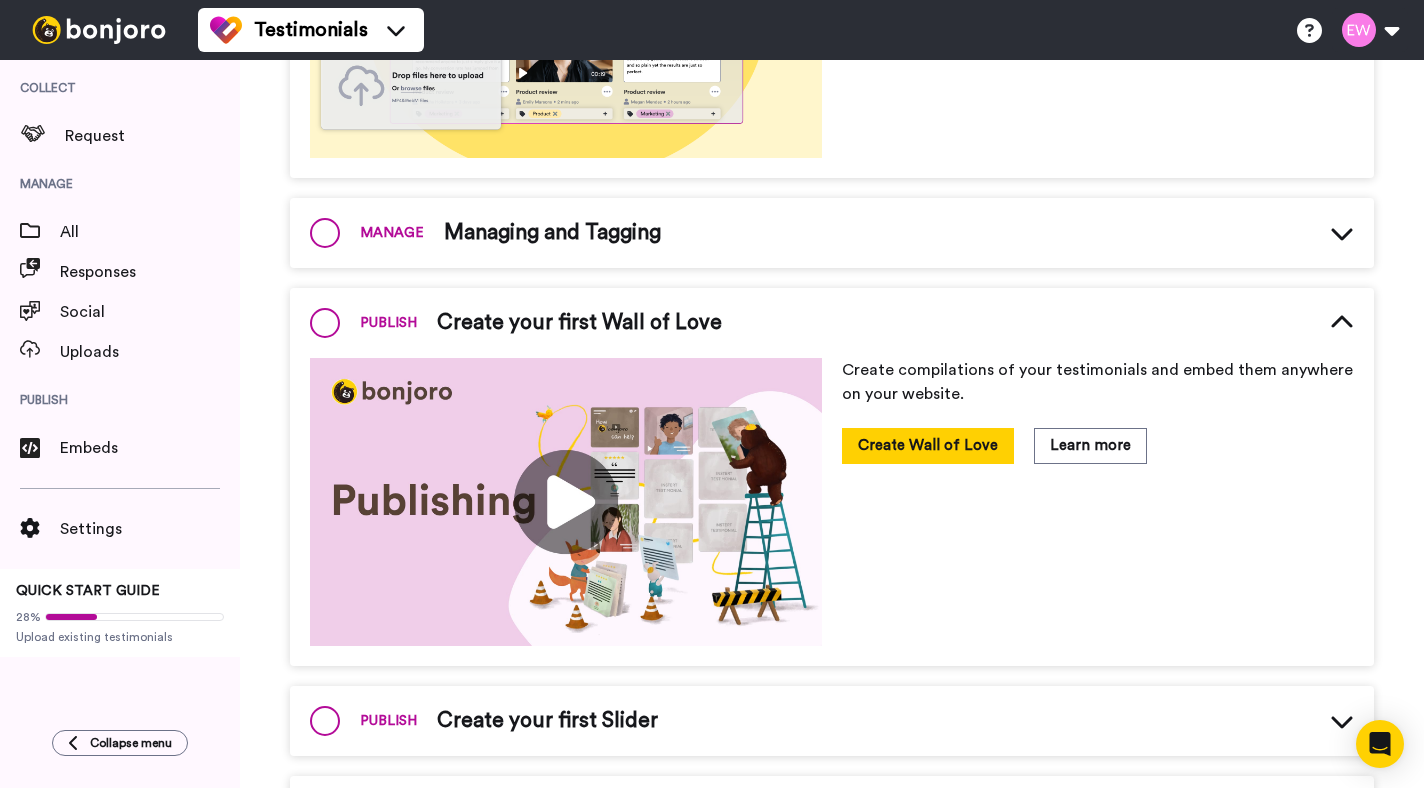 click on "PUBLISH Create your first Wall of Love" at bounding box center (832, 323) 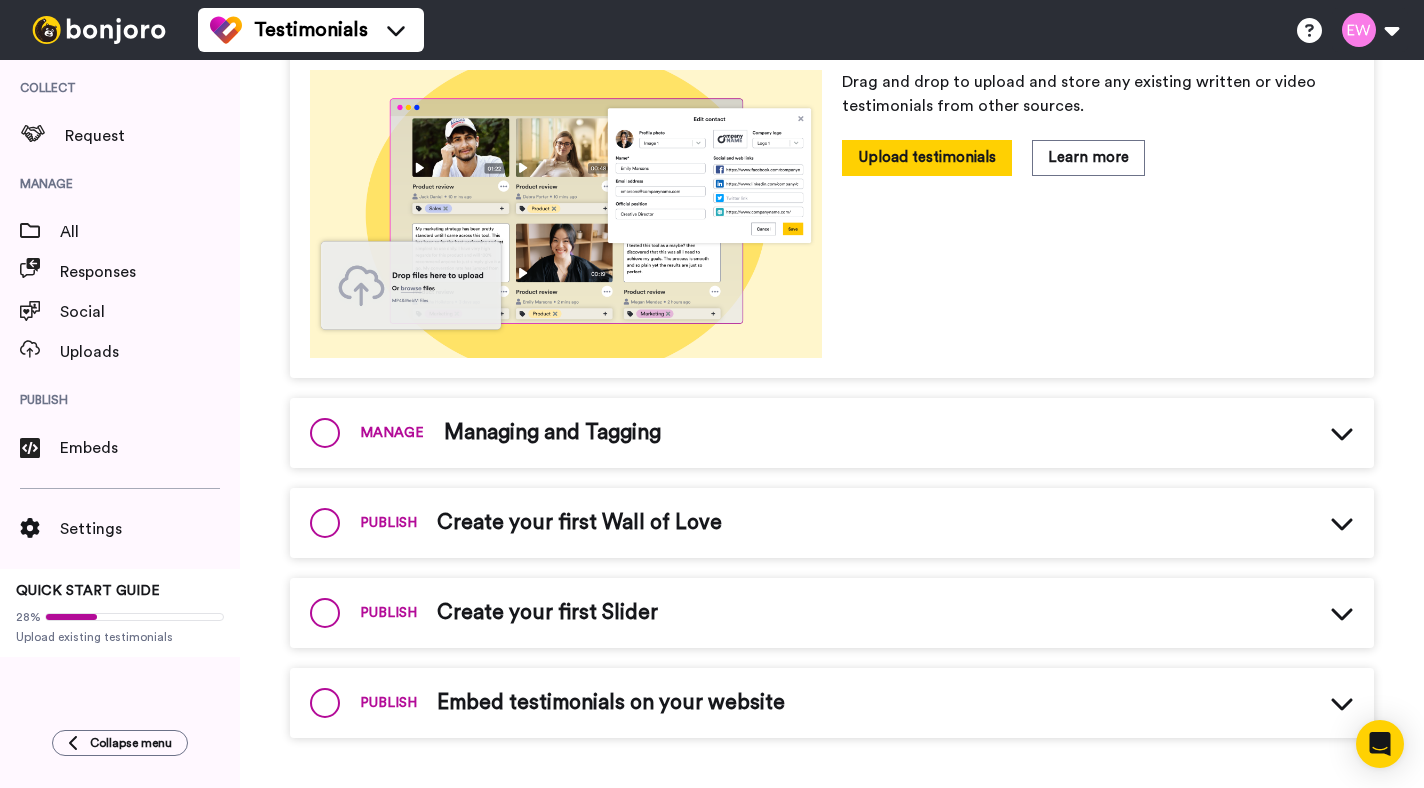 click on "MANAGE Managing and Tagging" at bounding box center [832, 433] 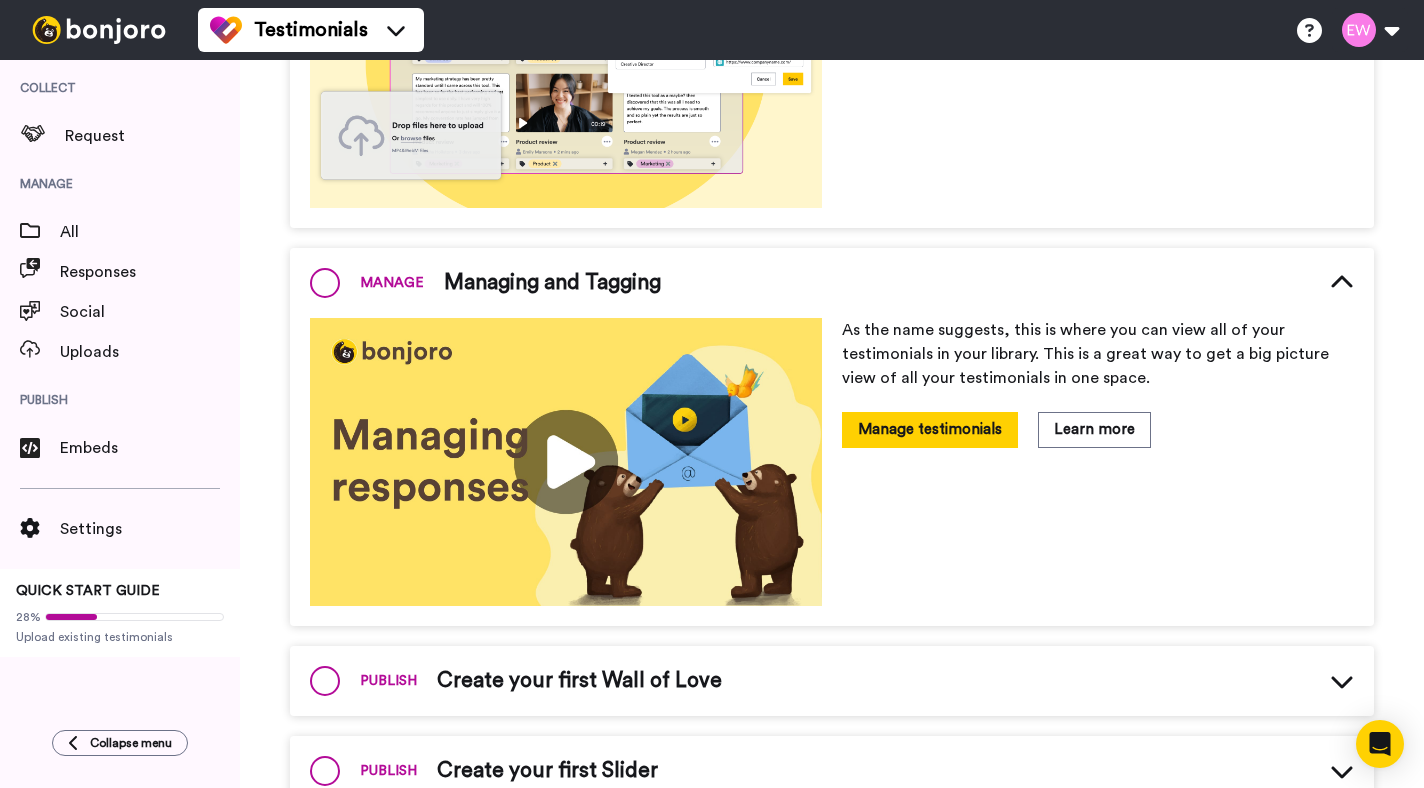 scroll, scrollTop: 683, scrollLeft: 0, axis: vertical 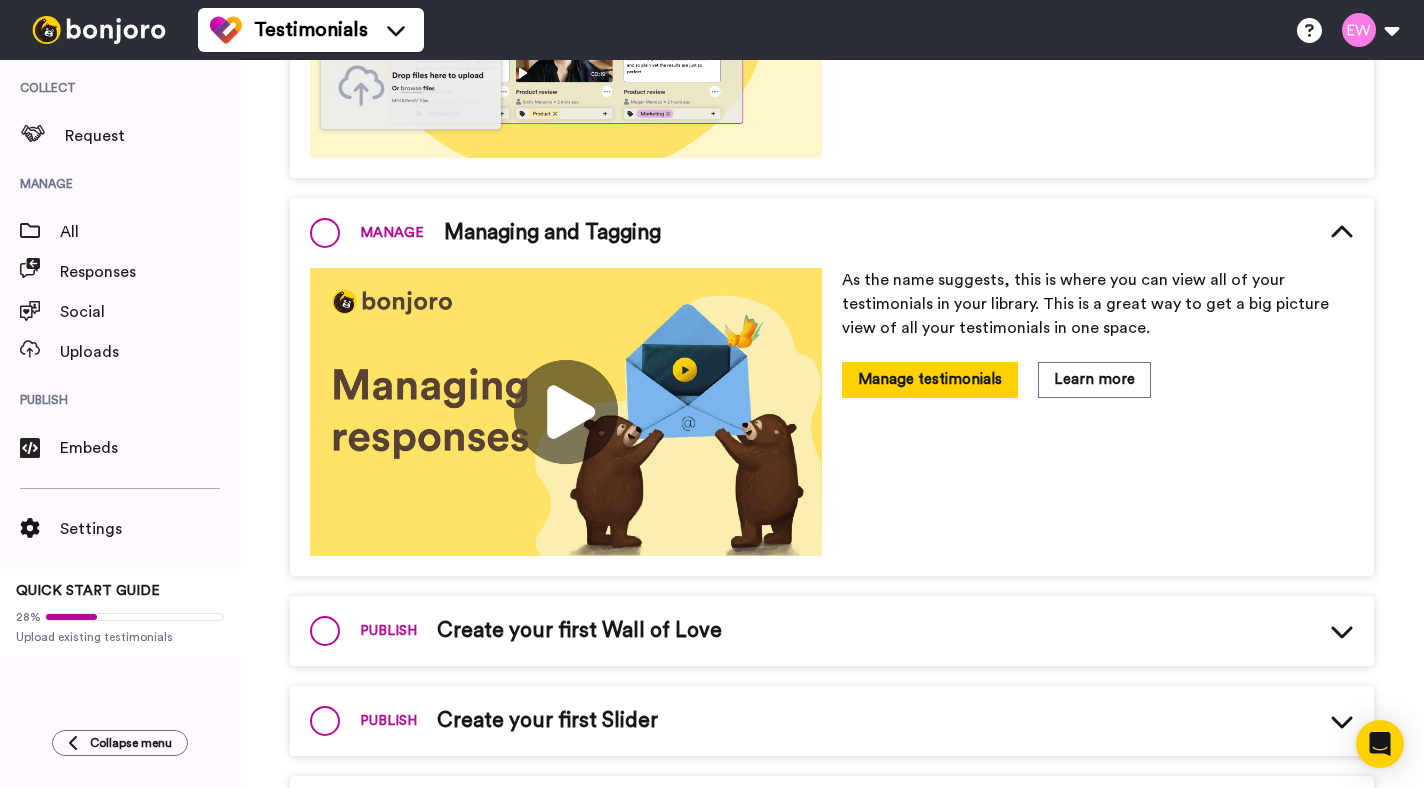 click on "MANAGE Managing and Tagging" at bounding box center (832, 233) 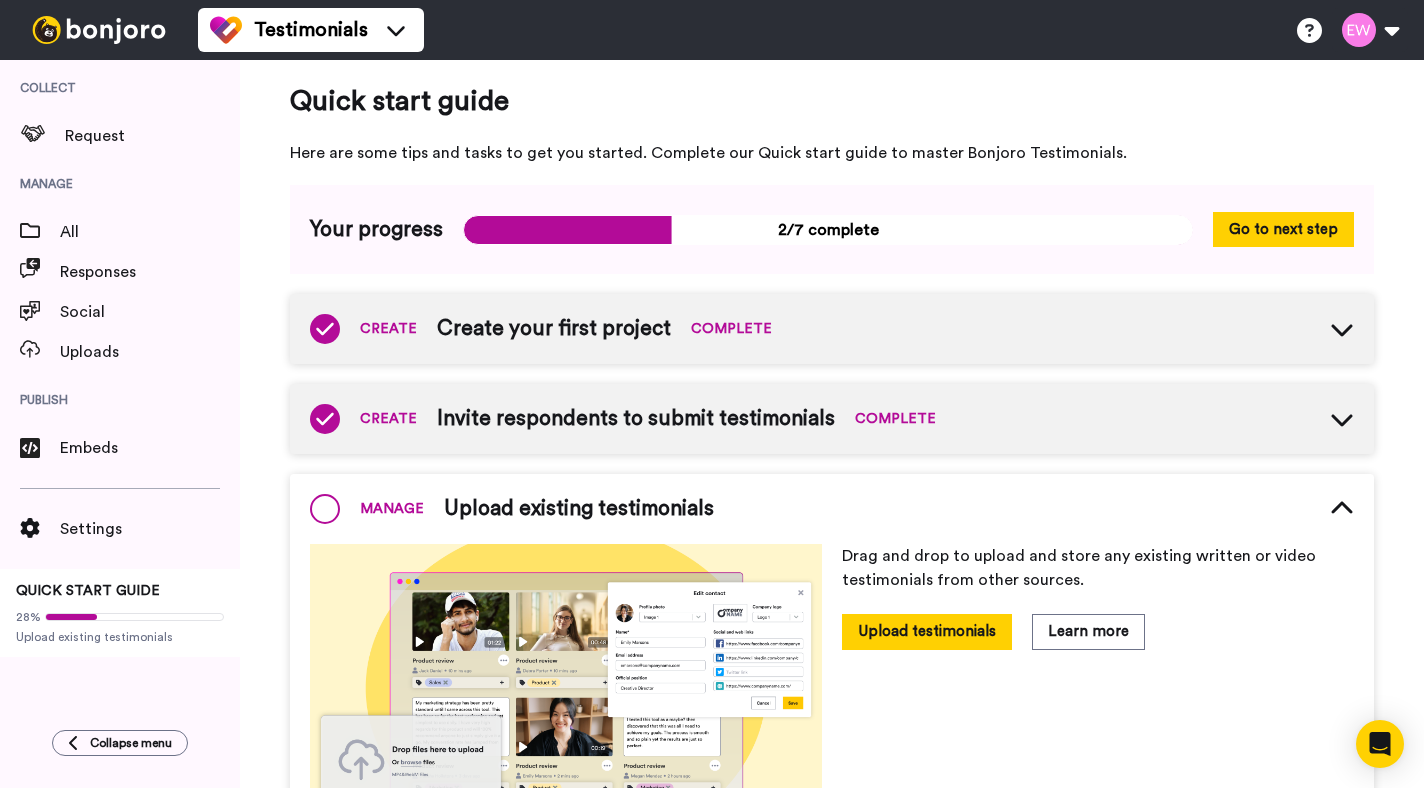scroll, scrollTop: 0, scrollLeft: 0, axis: both 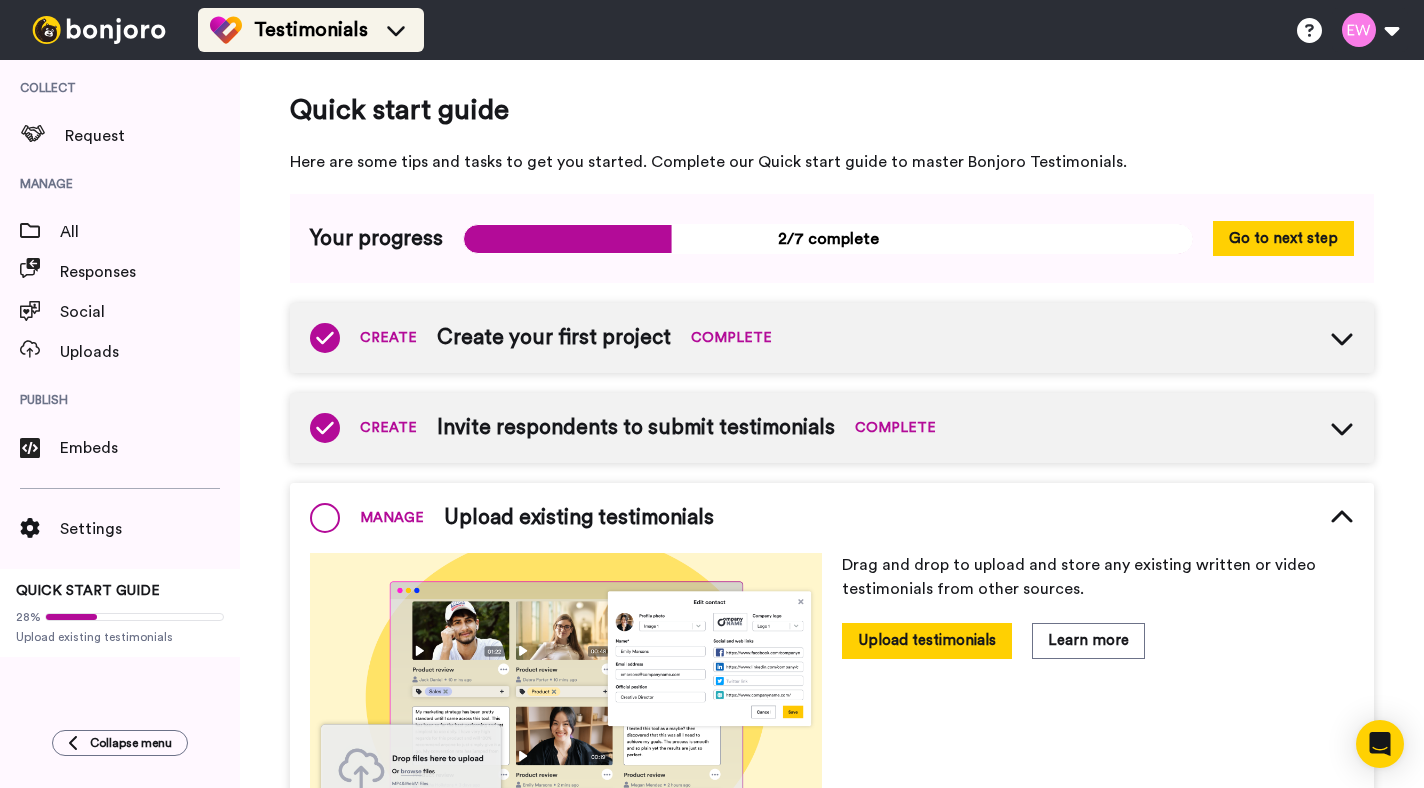 click 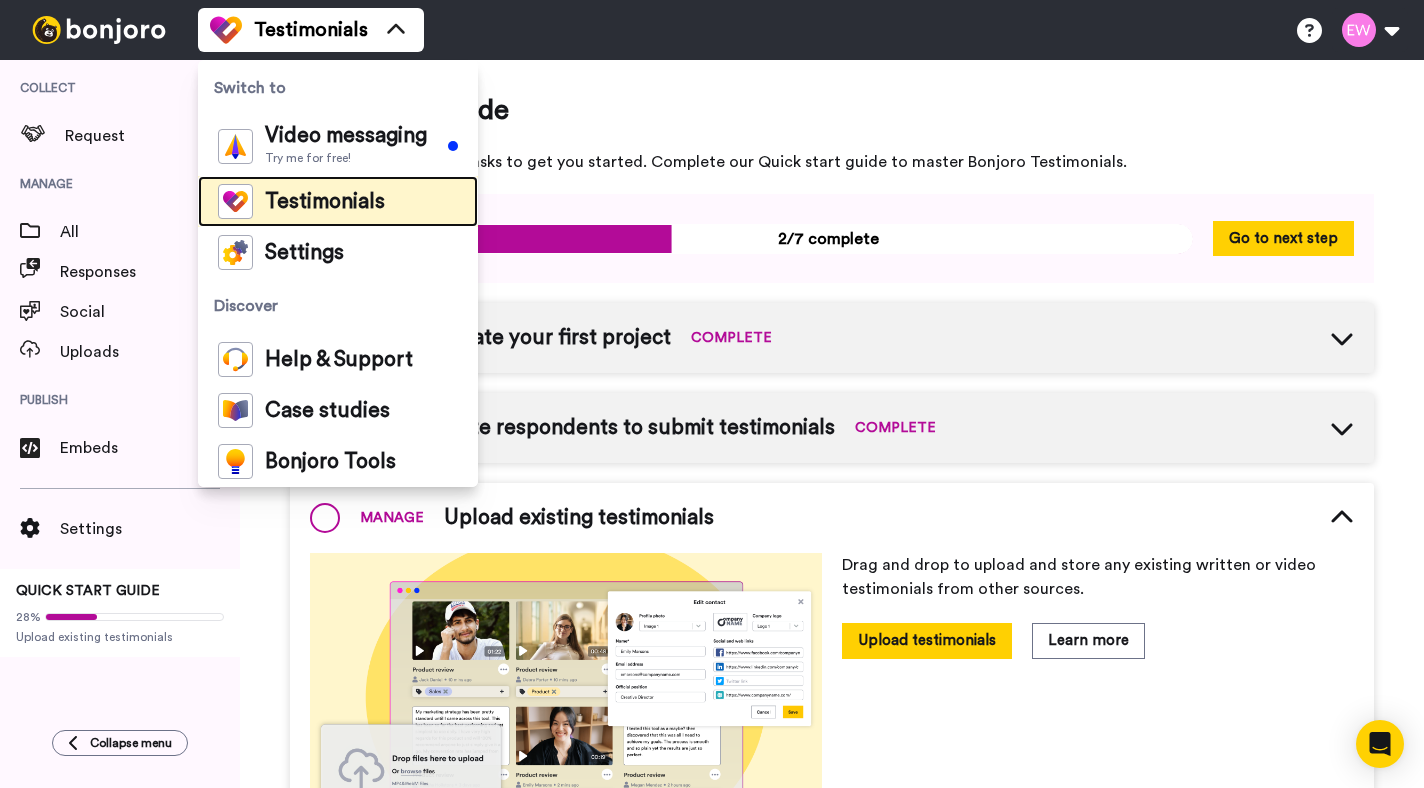 click on "Testimonials" at bounding box center [338, 201] 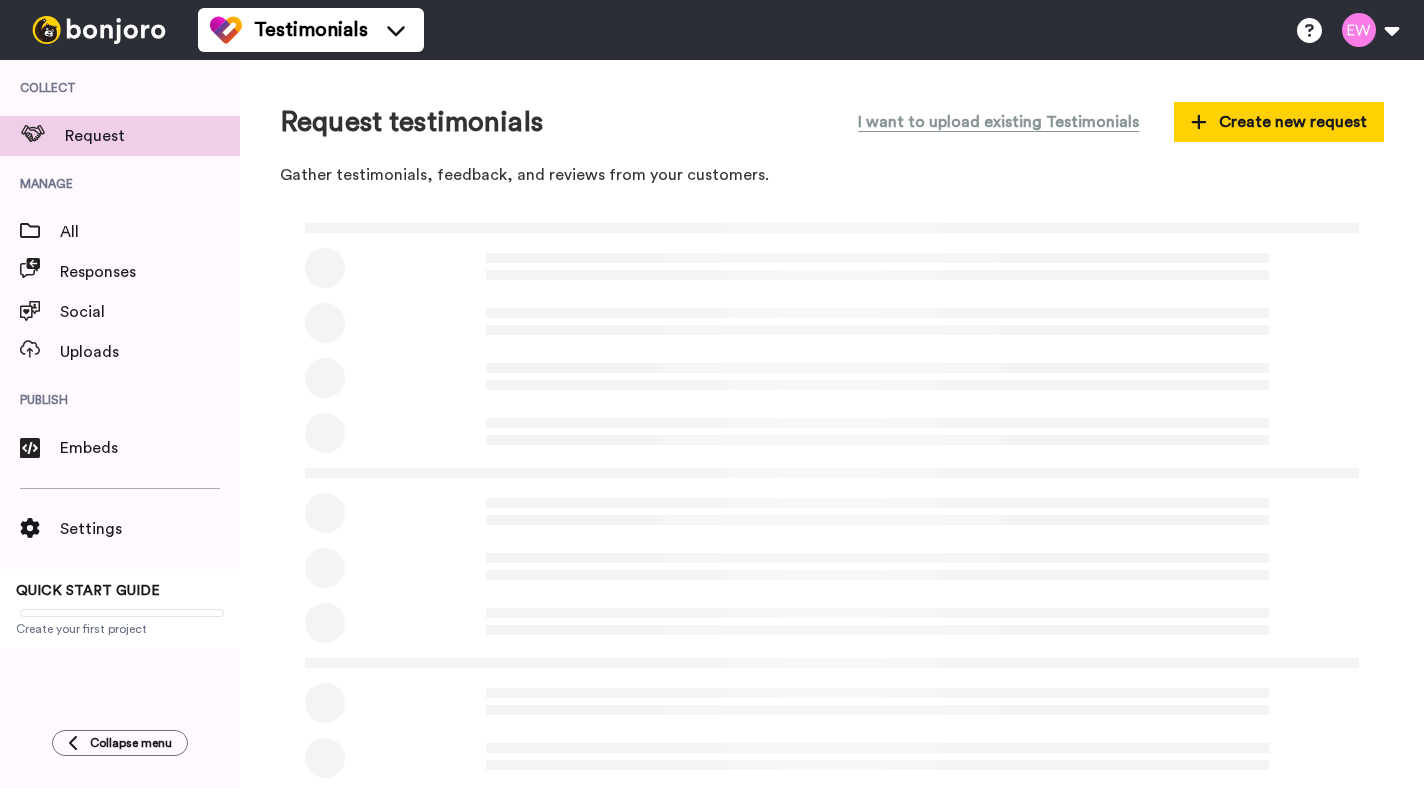 scroll, scrollTop: 0, scrollLeft: 0, axis: both 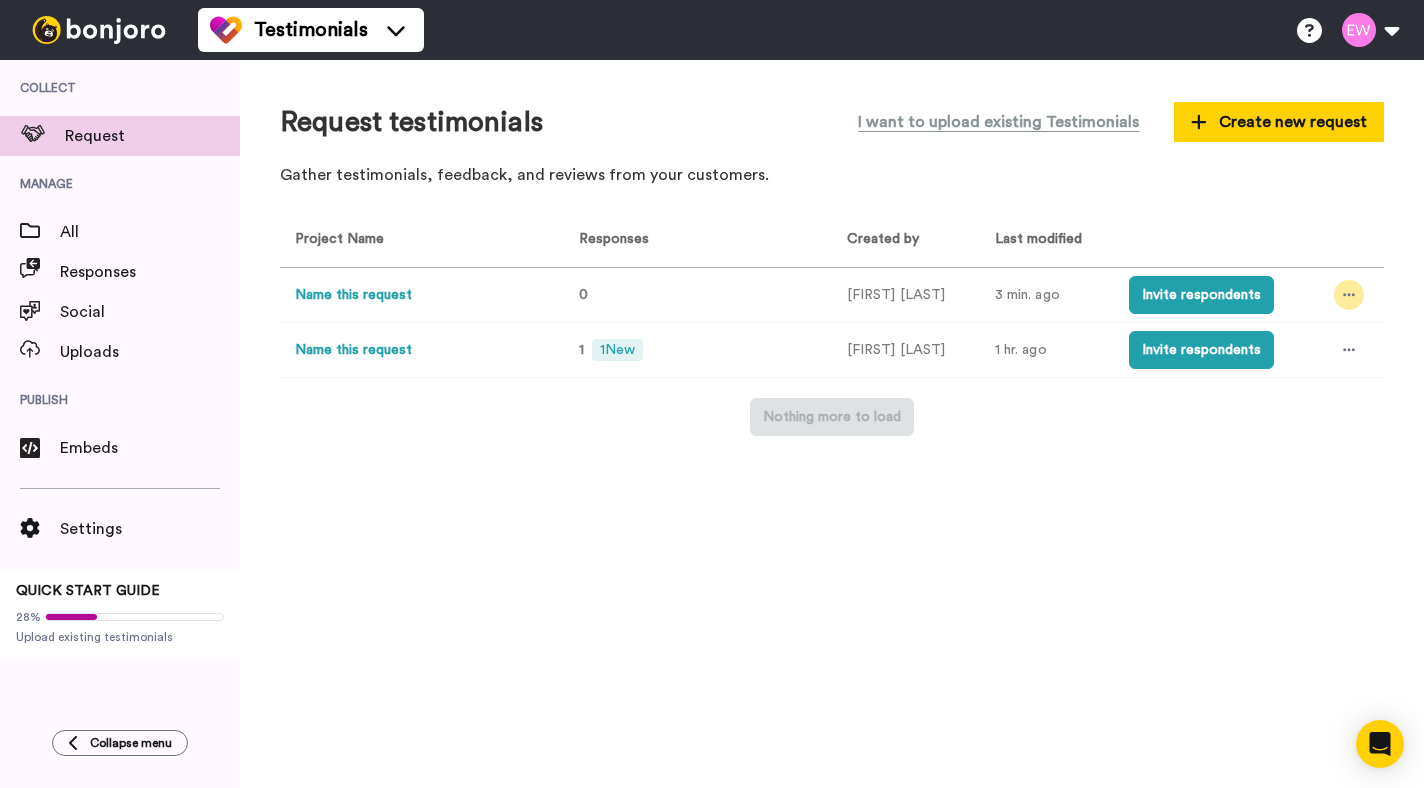 click at bounding box center [1349, 295] 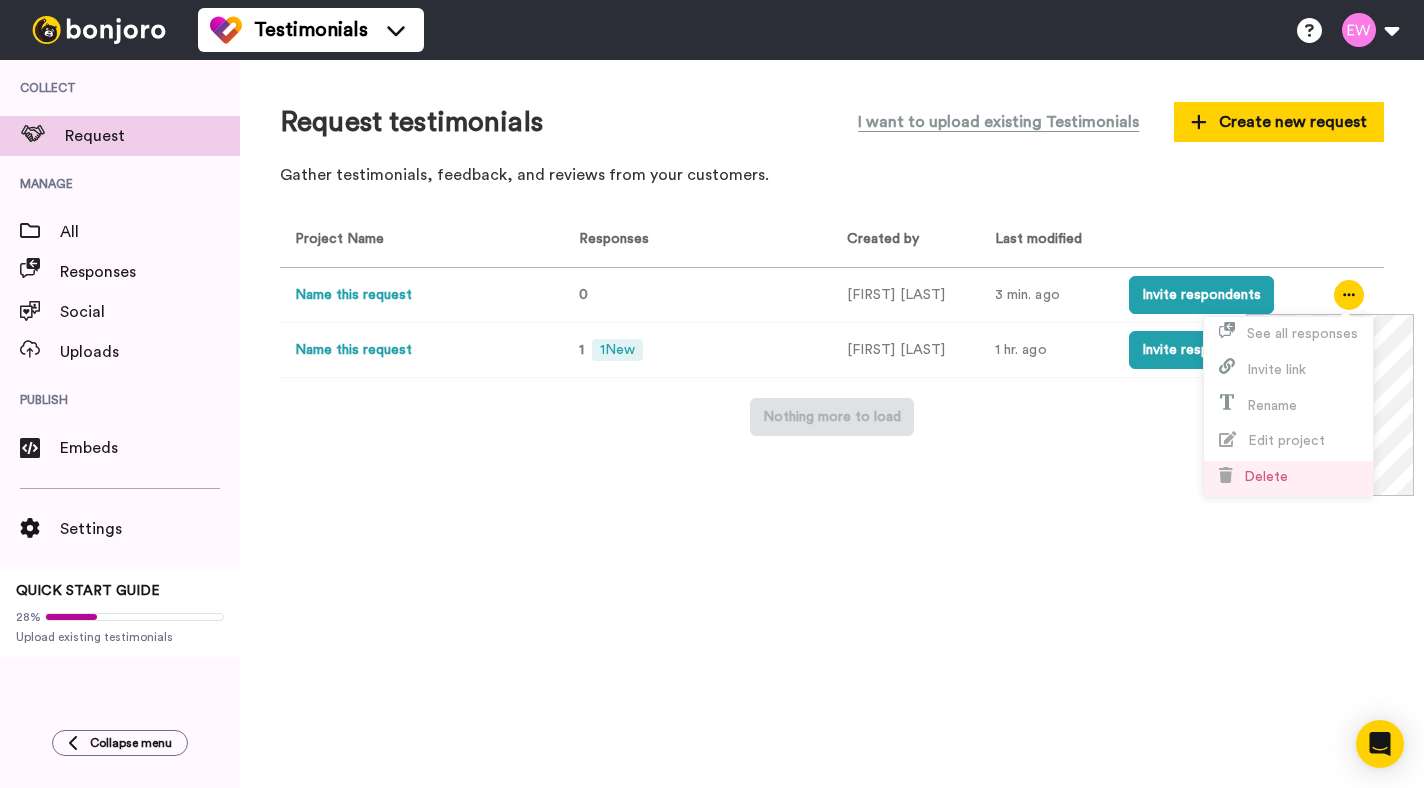 click on "Delete" at bounding box center [1288, 479] 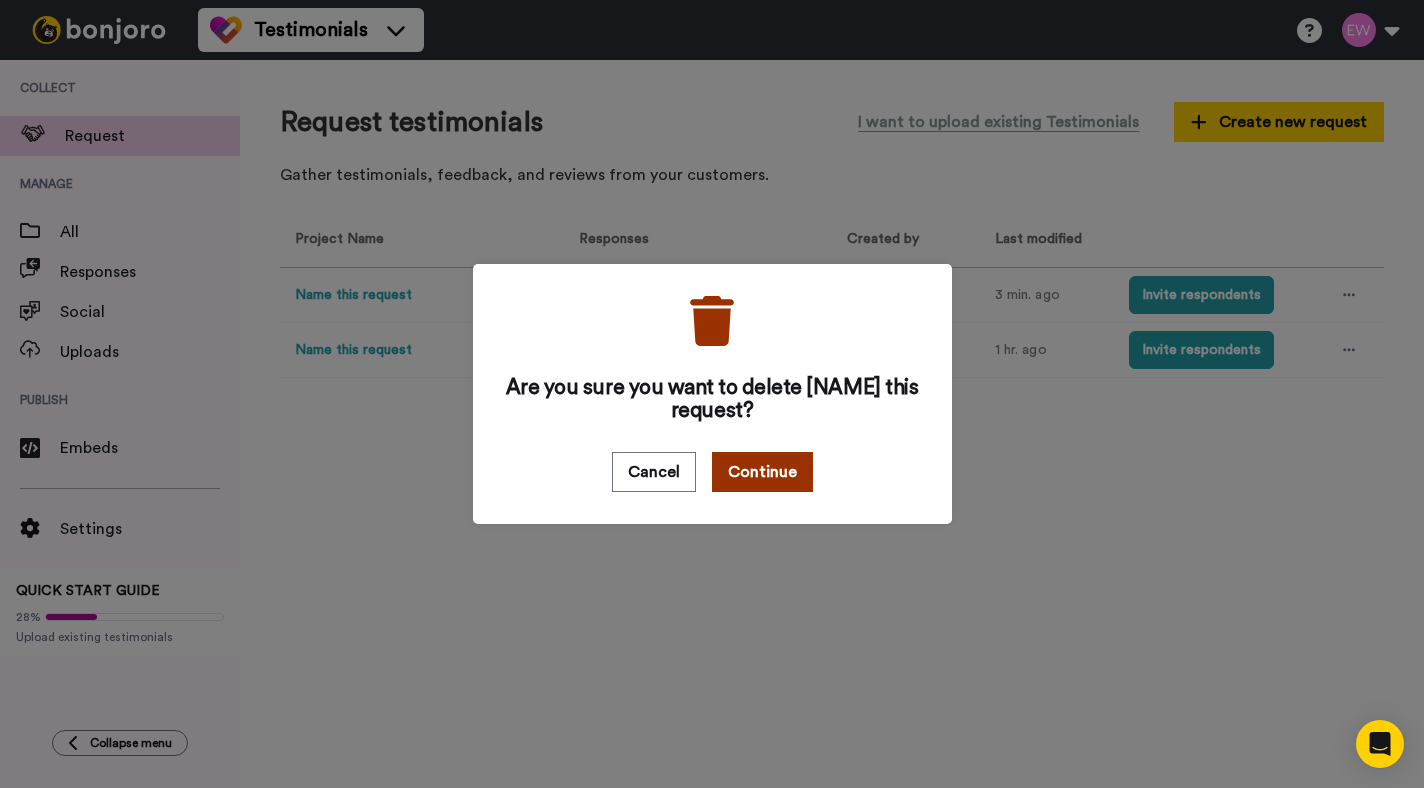 click on "Continue" at bounding box center [762, 472] 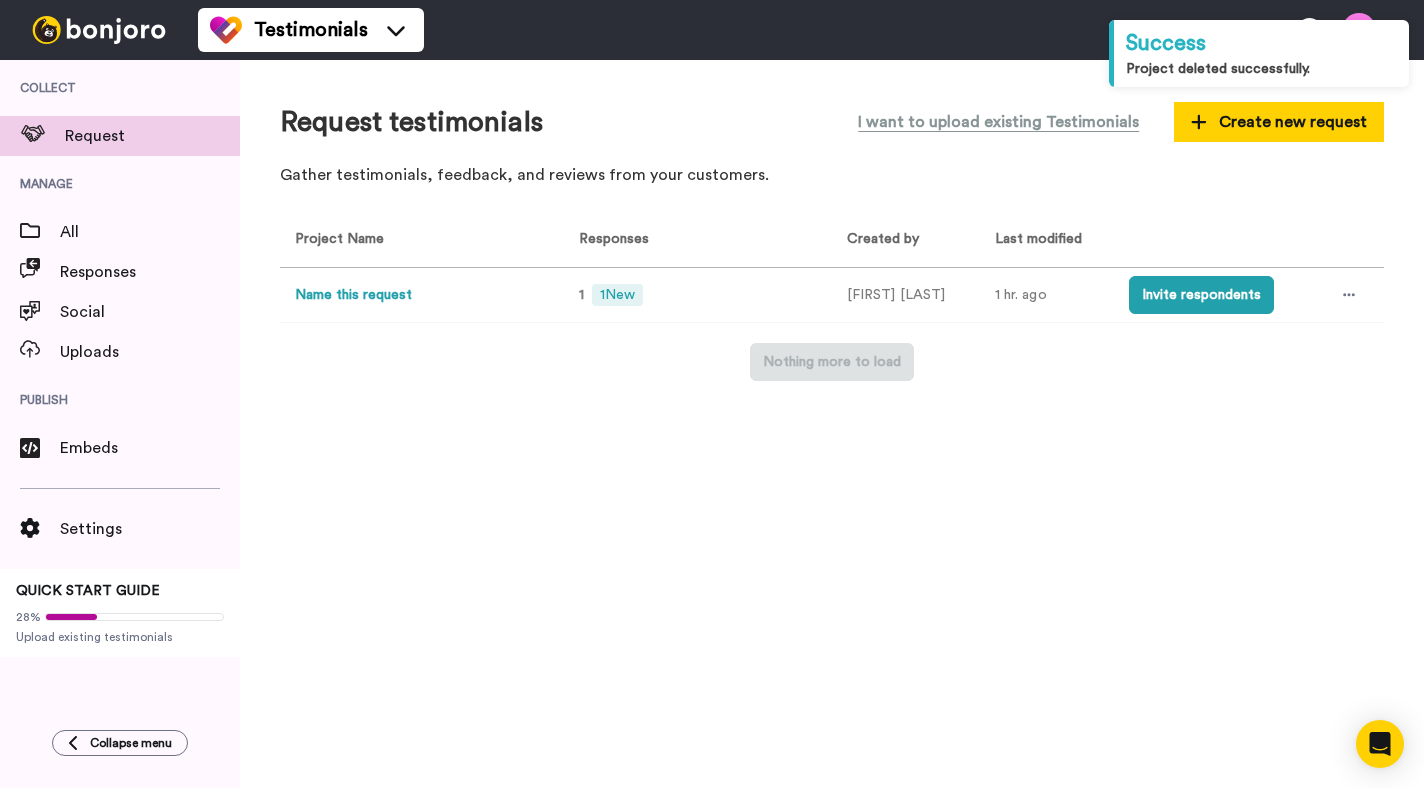 click on "Request testimonials I want to upload existing Testimonials Create new request Gather testimonials, feedback, and reviews from your customers. Project Name Responses Created by Last modified [NAME] this request 1 1 New [FIRST] [LAST] 1 hr. ago Invite respondents Nothing more to load" at bounding box center [832, 424] 